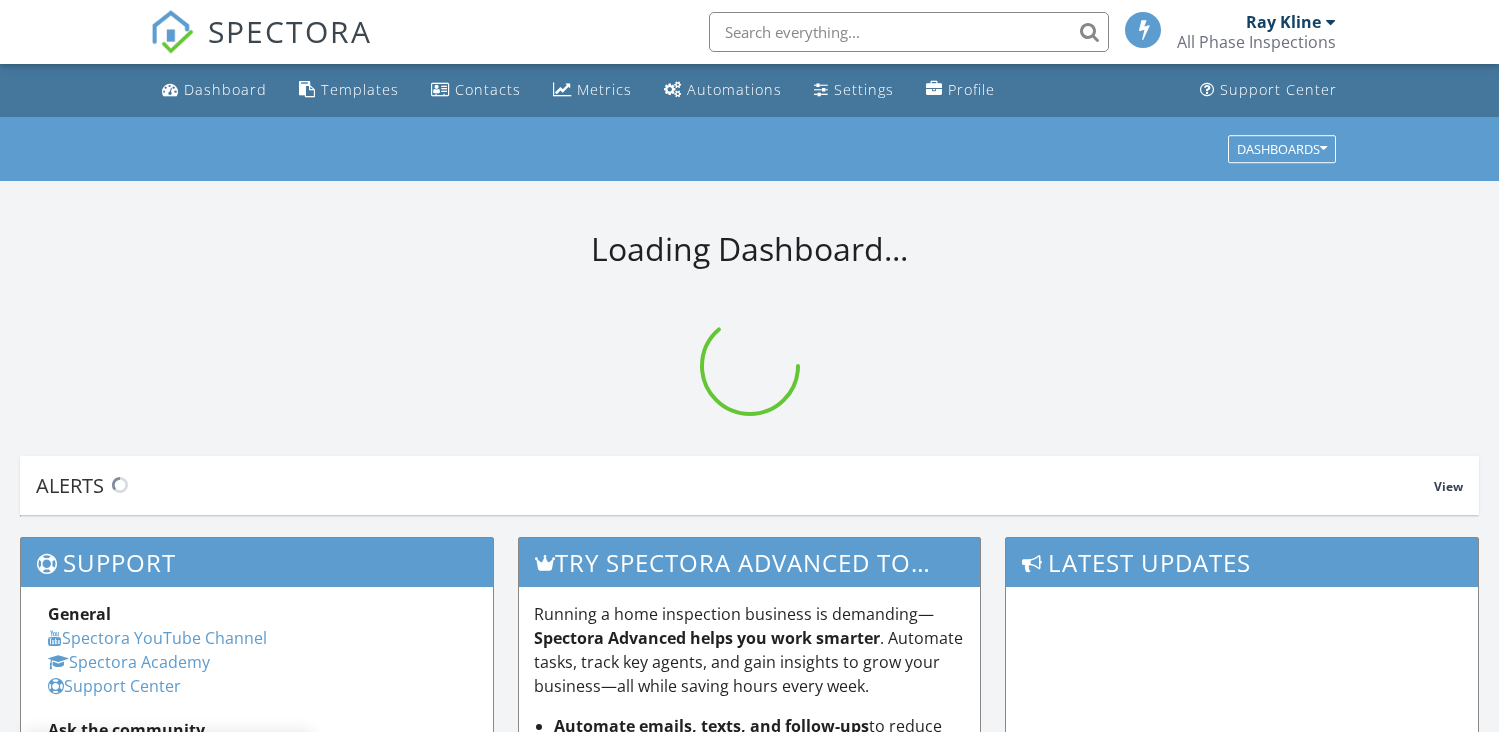 scroll, scrollTop: 0, scrollLeft: 0, axis: both 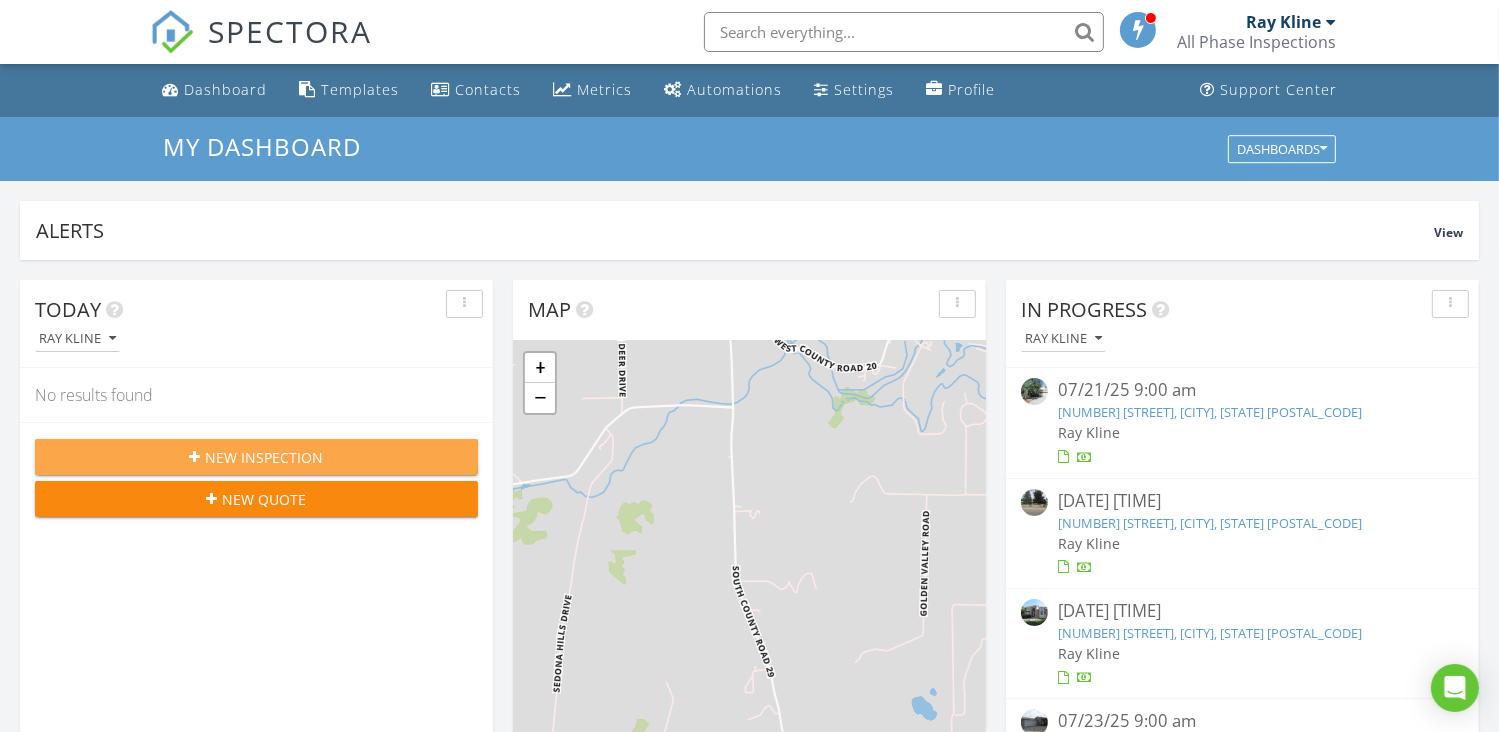 click on "New Inspection" at bounding box center (265, 457) 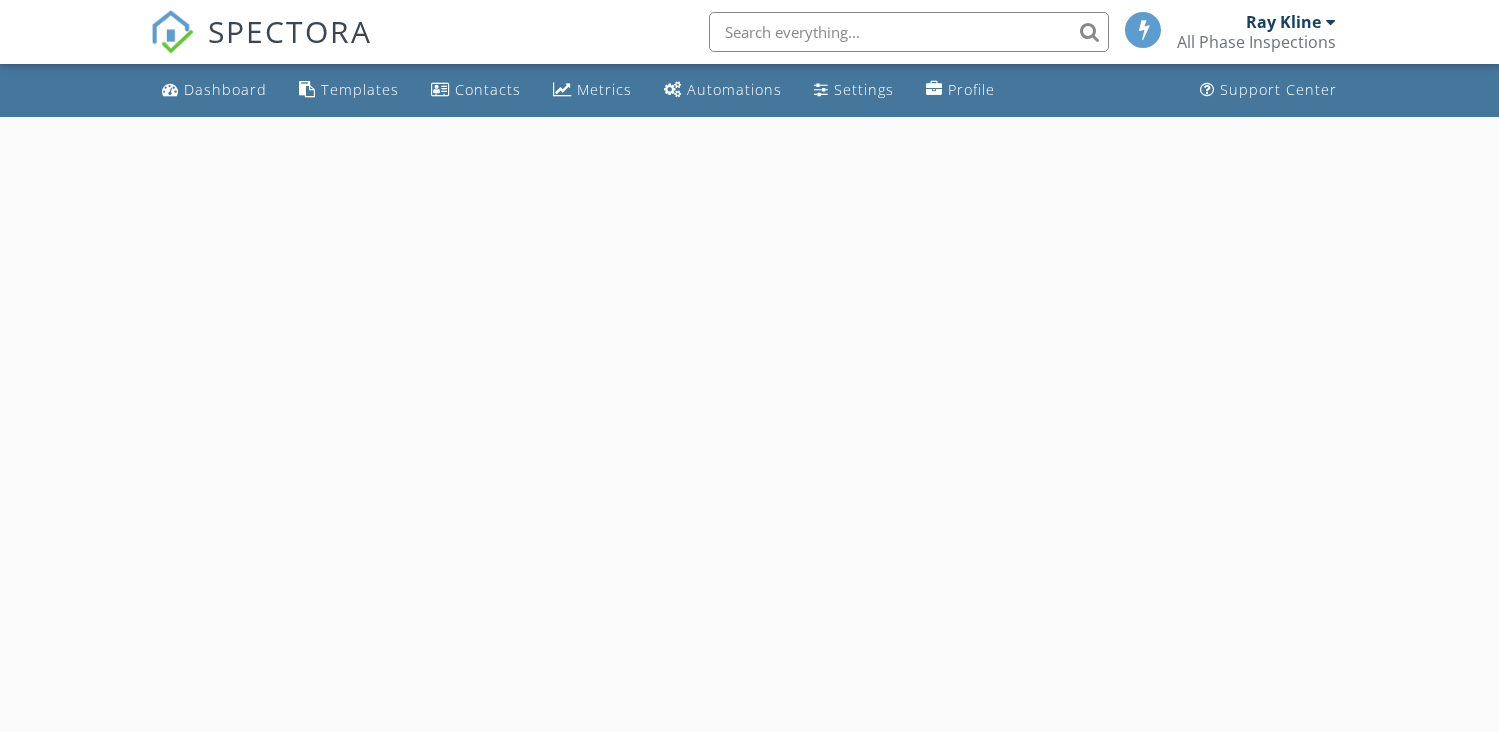 scroll, scrollTop: 0, scrollLeft: 0, axis: both 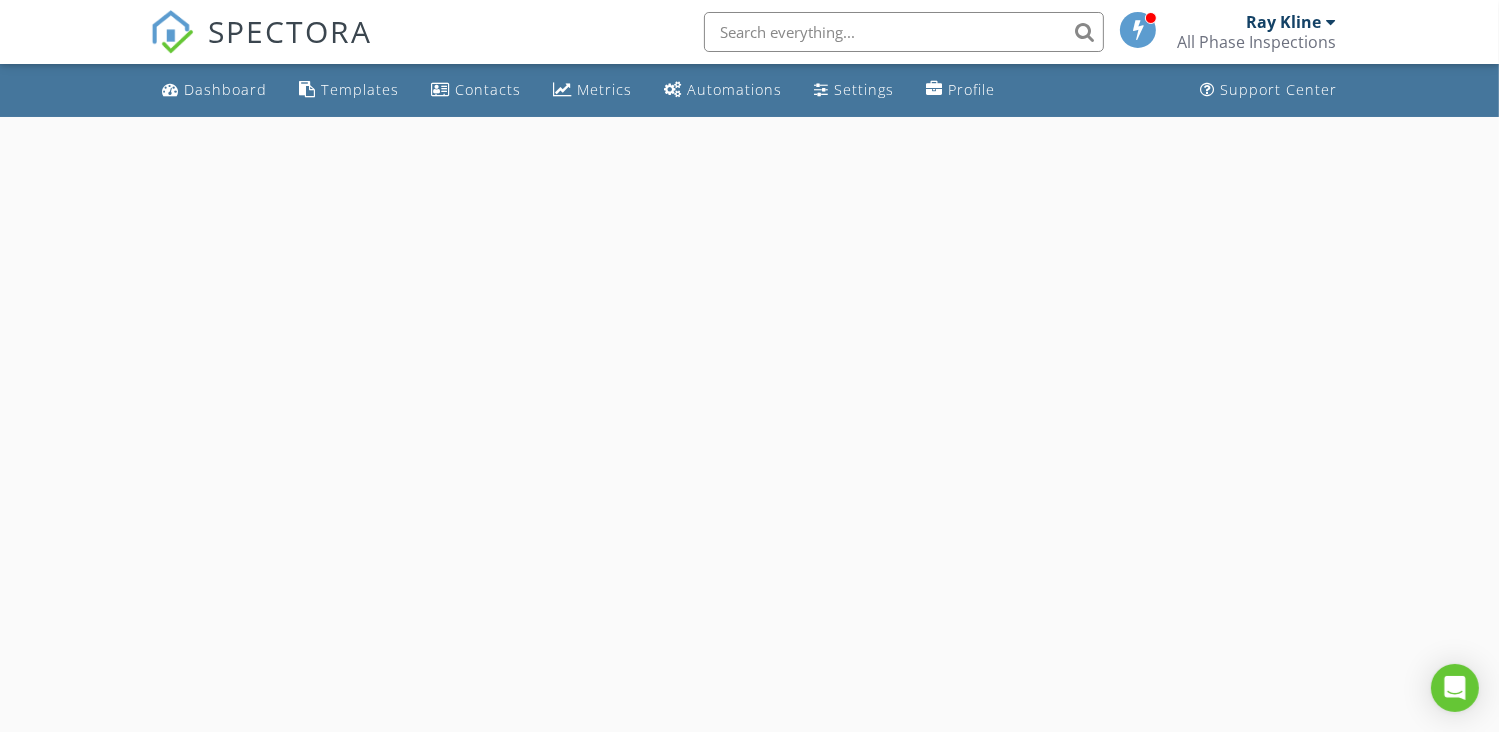 select on "7" 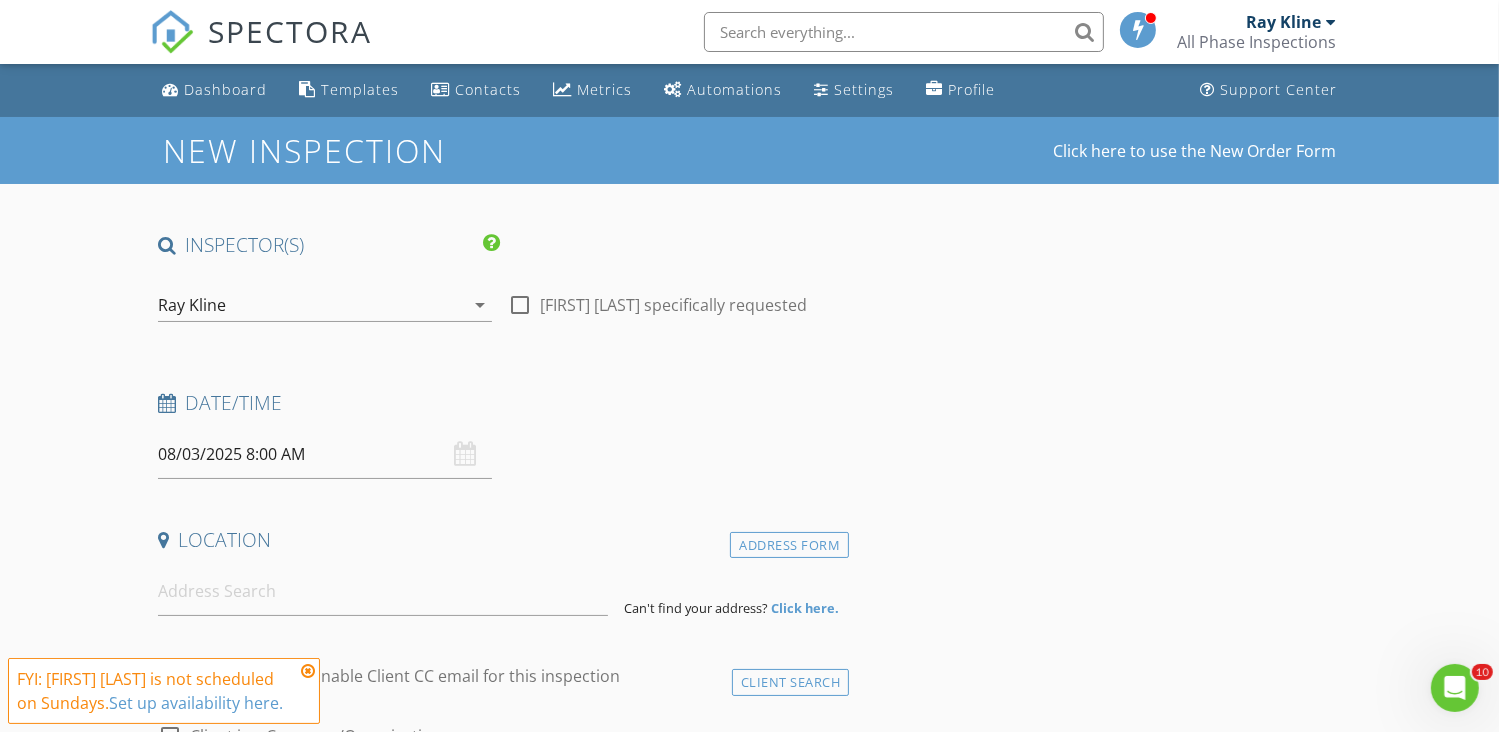 scroll, scrollTop: 0, scrollLeft: 0, axis: both 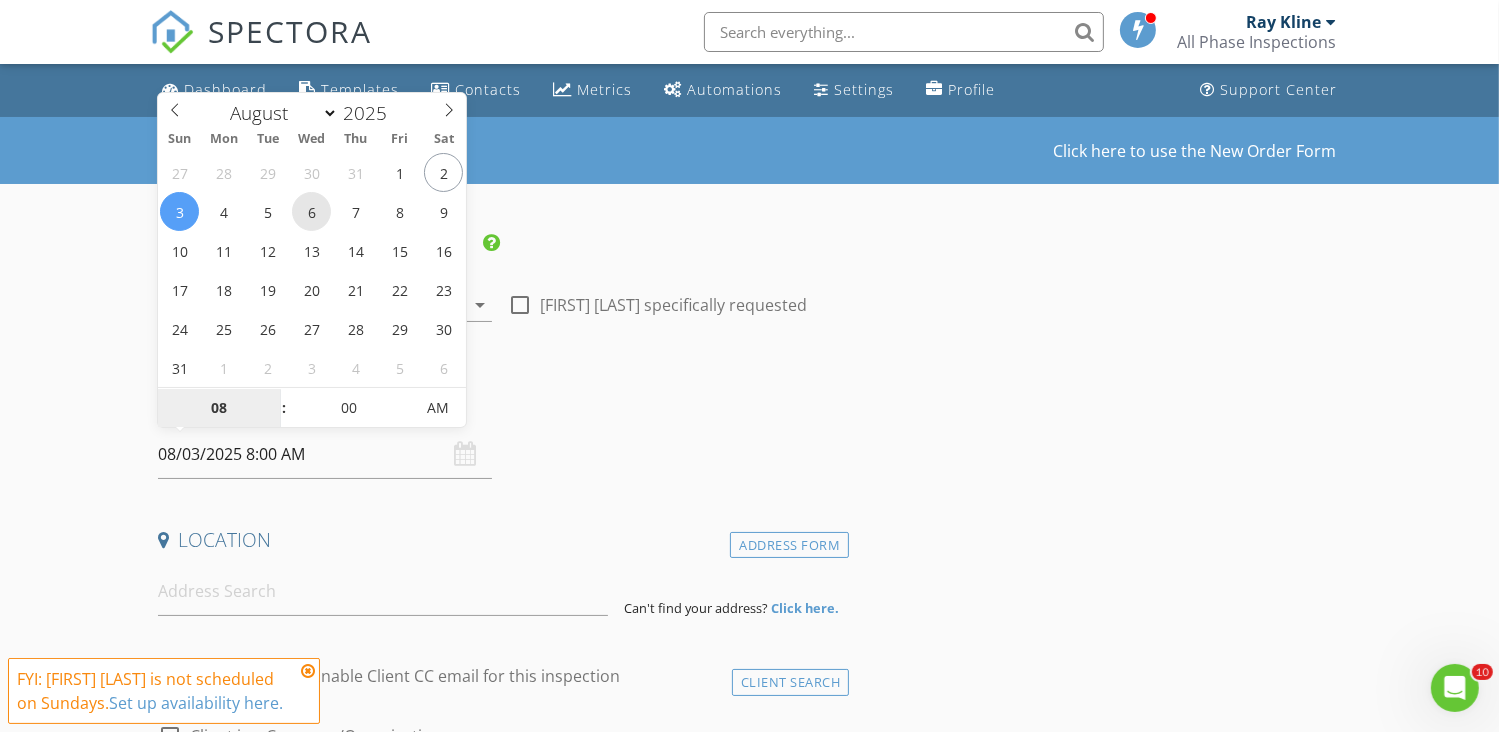 type on "08/06/2025 8:00 AM" 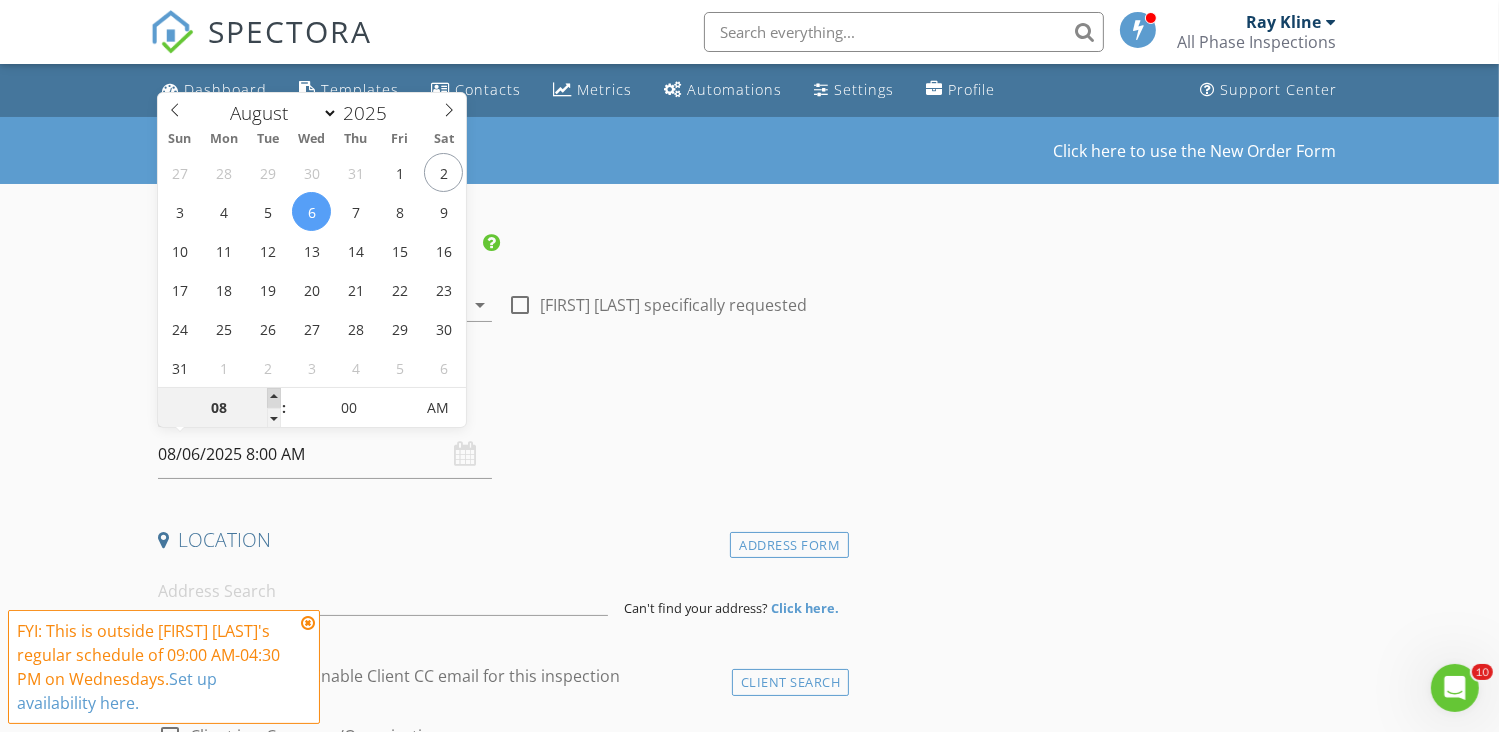 type on "09" 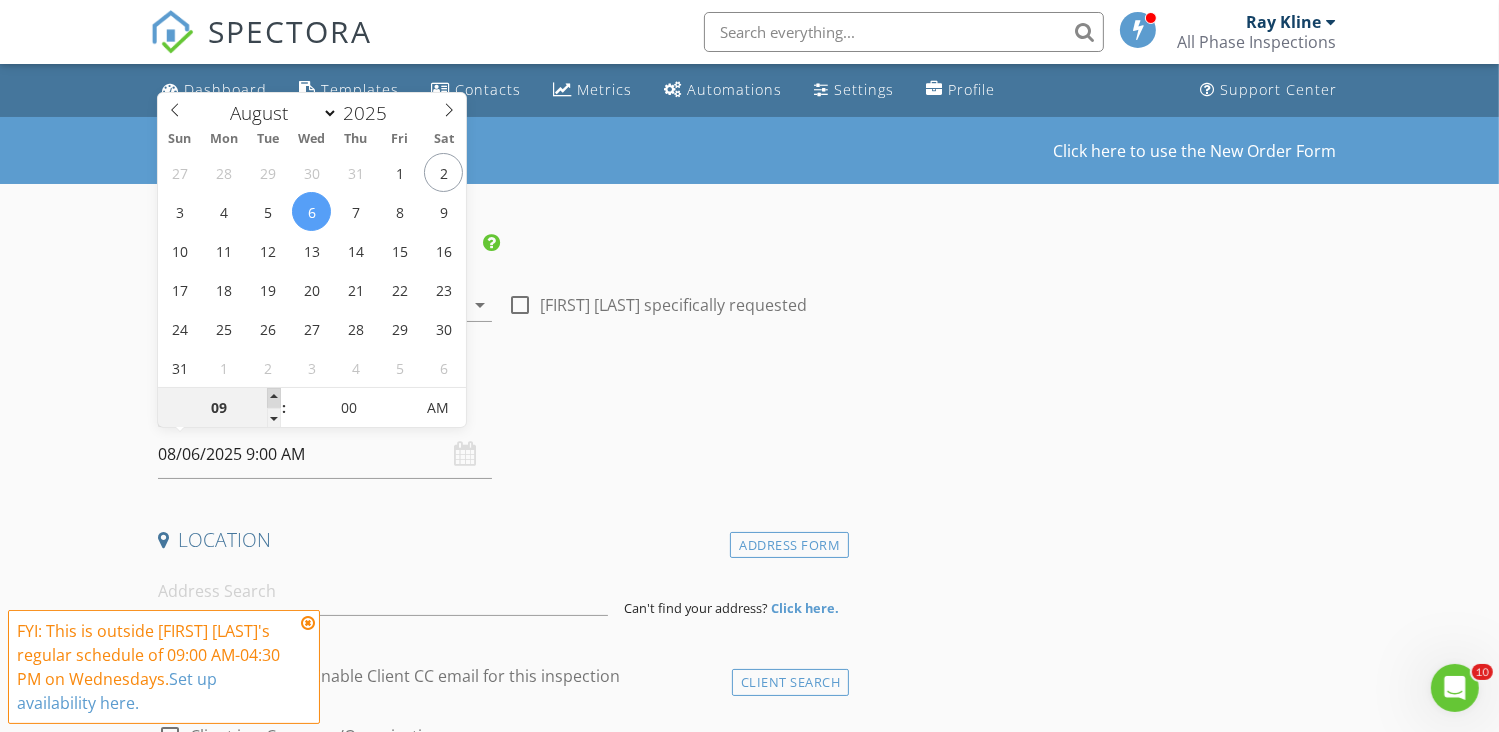 click at bounding box center (274, 398) 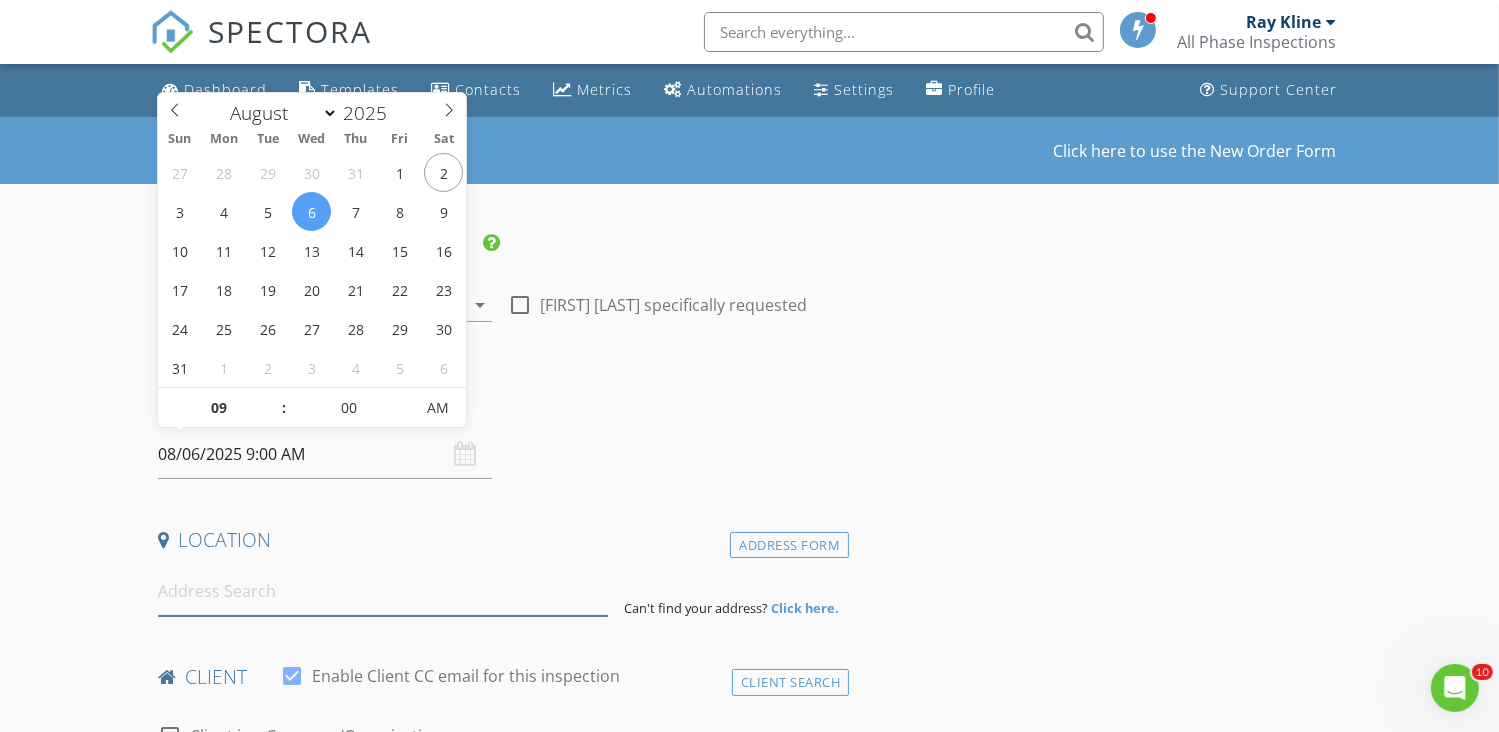click at bounding box center [383, 591] 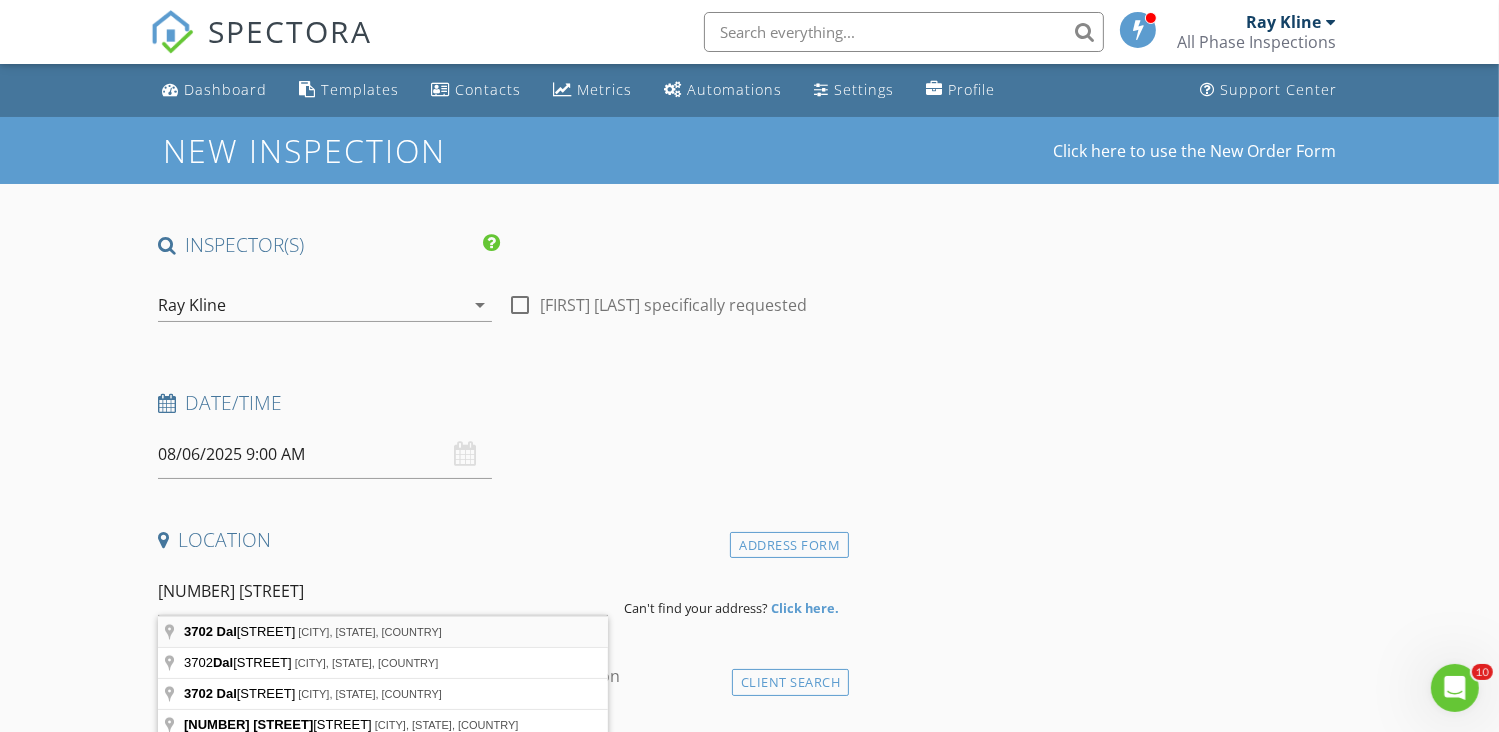 type on "3702 Dalton Drive, Fort Collins, CO, USA" 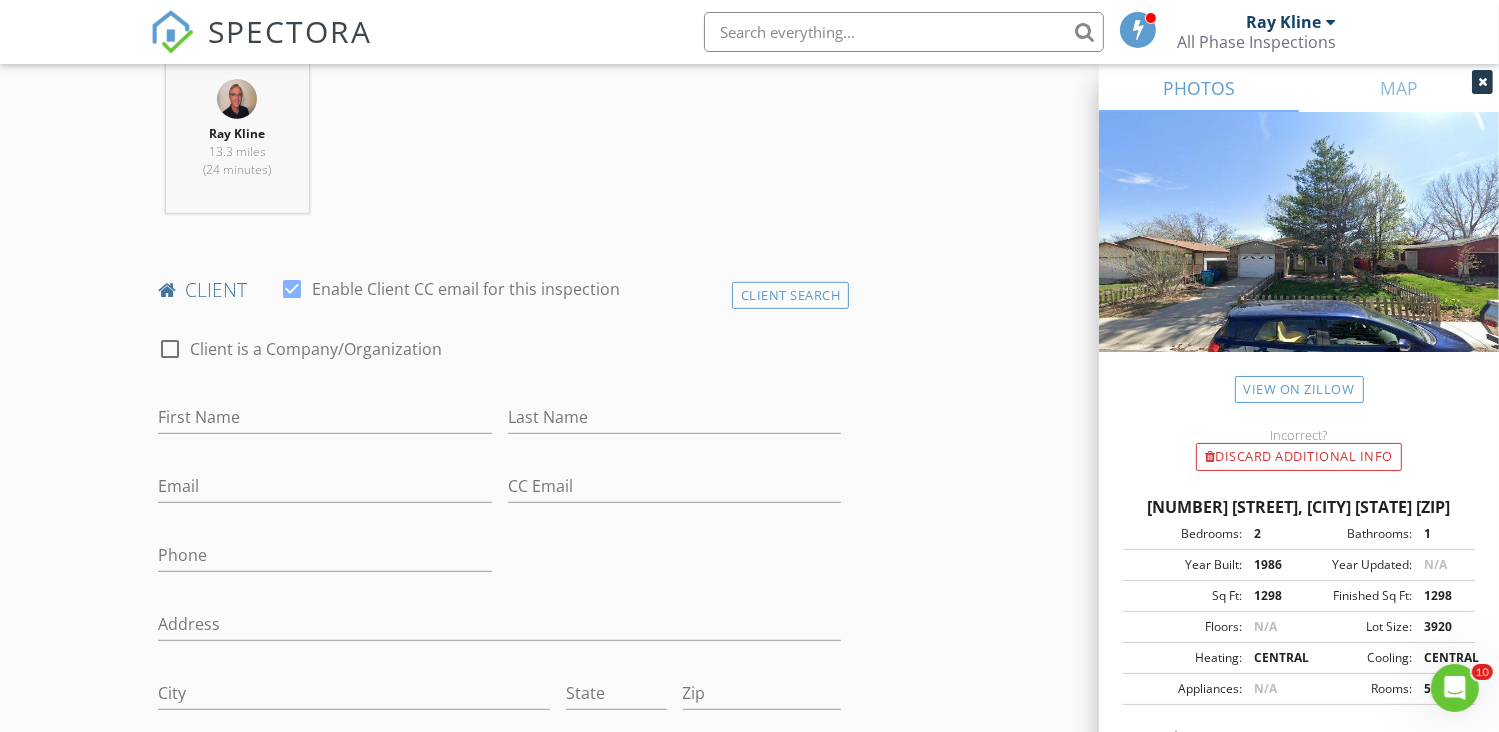 scroll, scrollTop: 800, scrollLeft: 0, axis: vertical 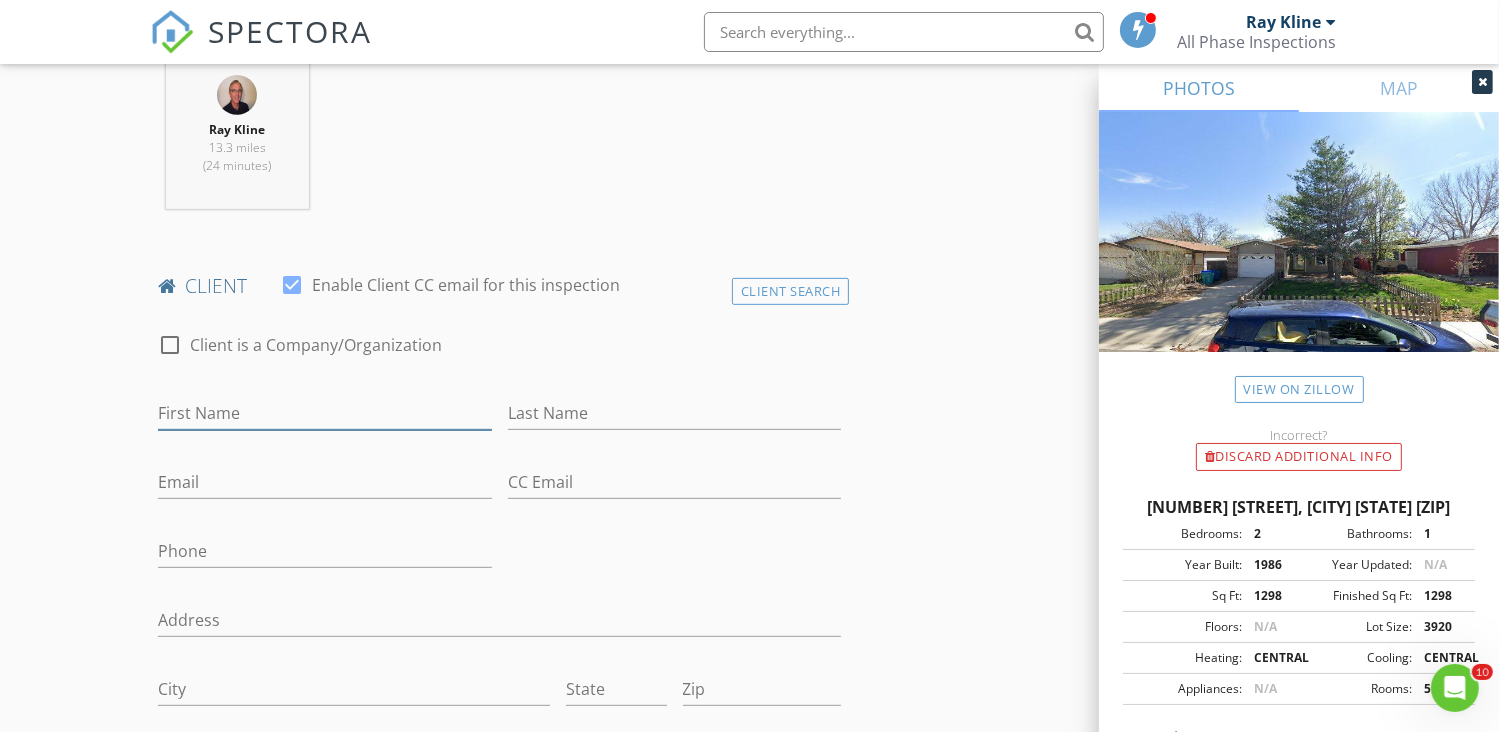 click on "First Name" at bounding box center (325, 413) 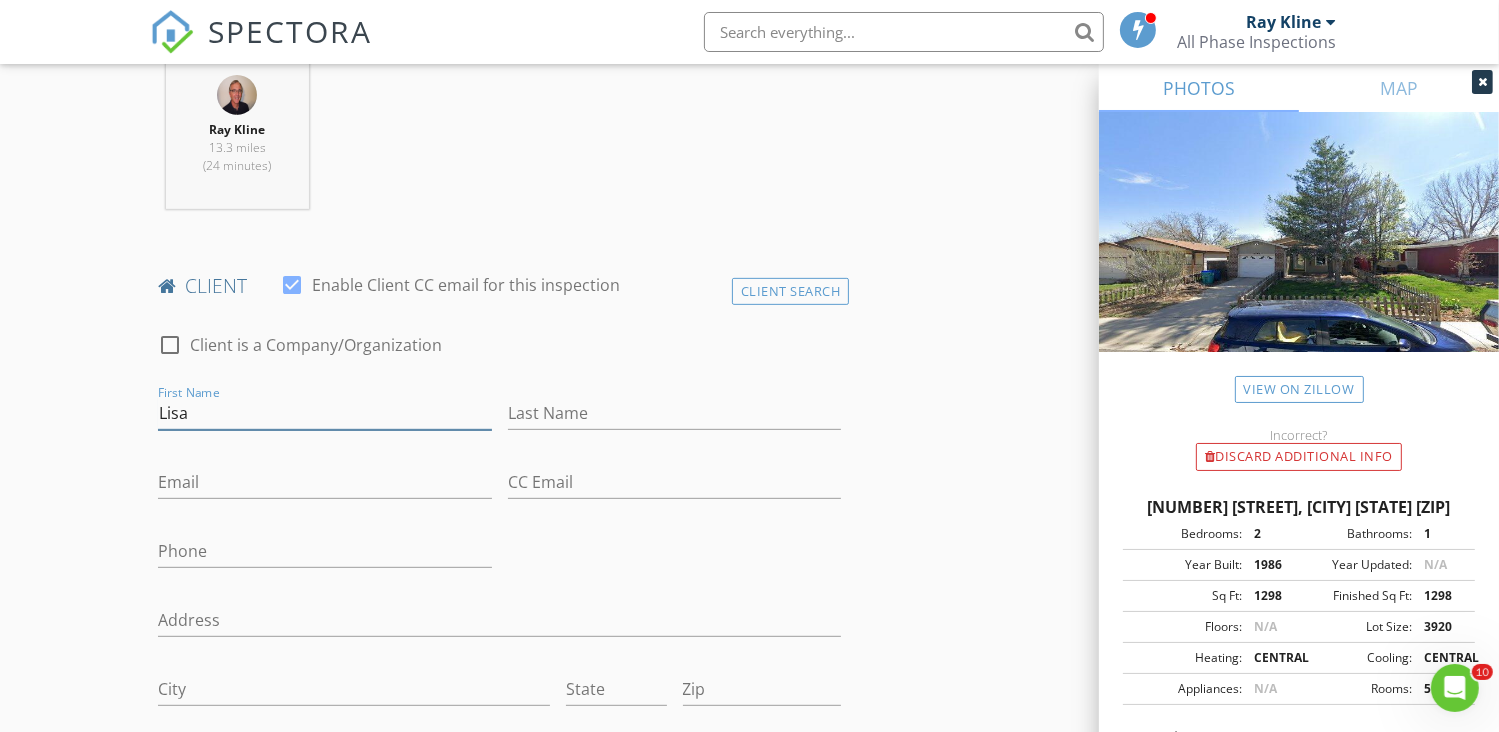 type on "Lisa" 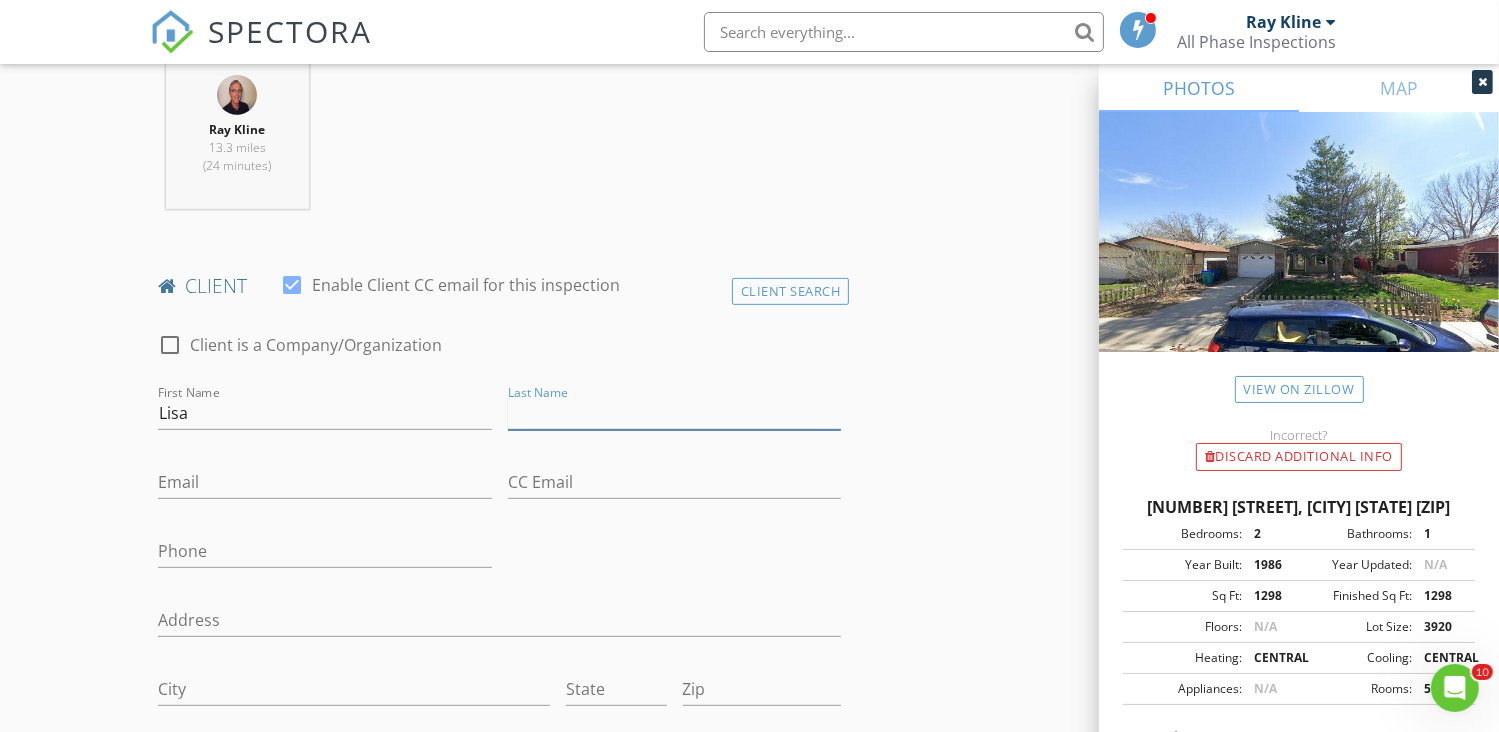 click on "Last Name" at bounding box center [675, 413] 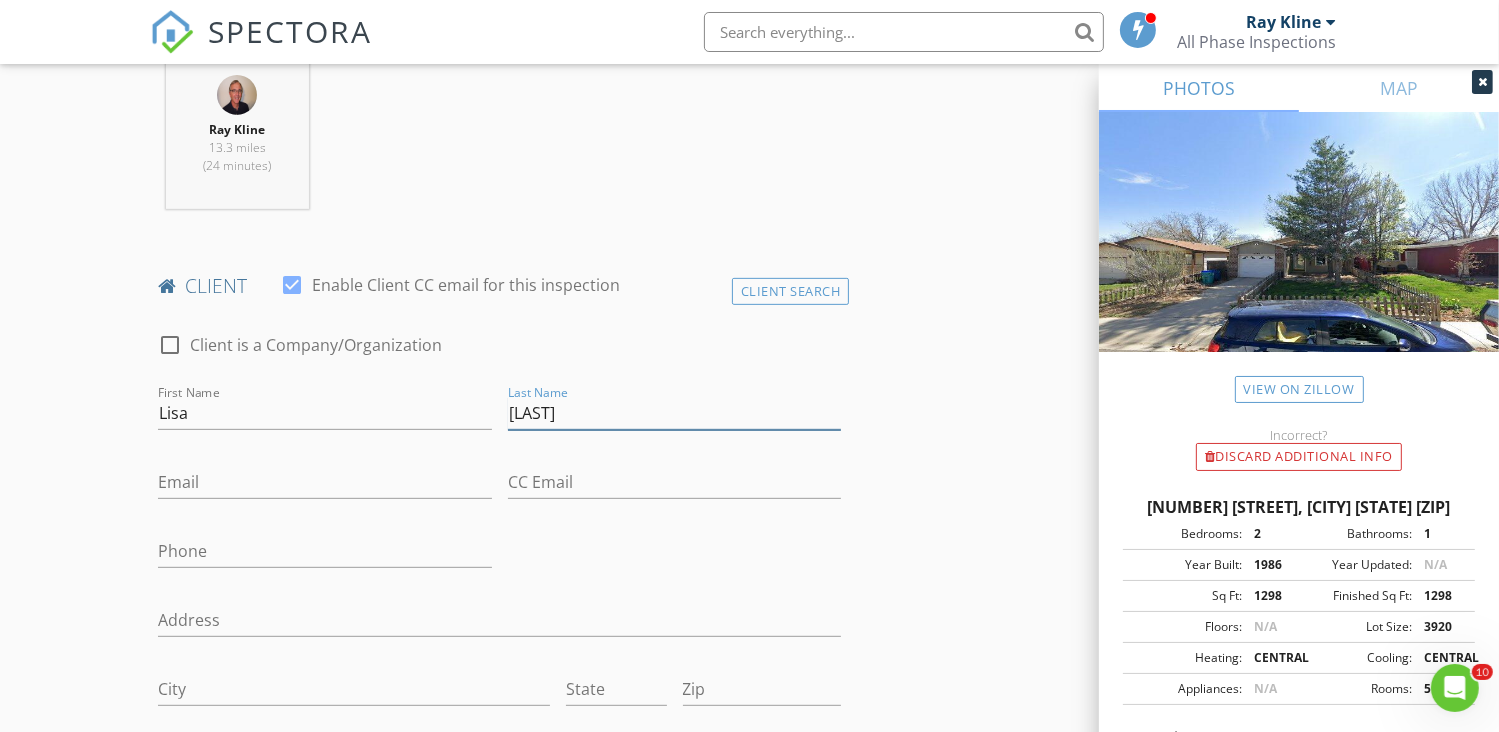 type on "[LAST]" 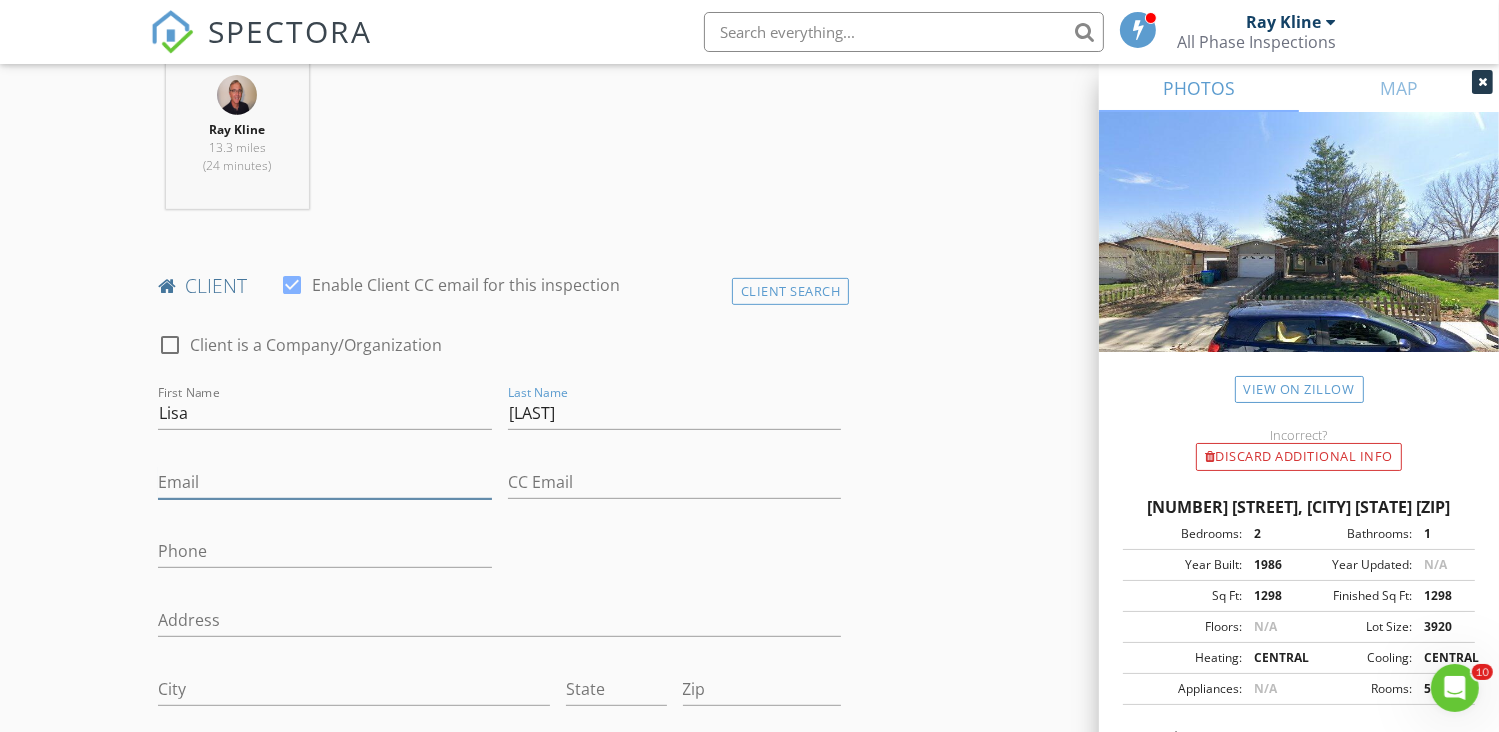 click on "Email" at bounding box center [325, 482] 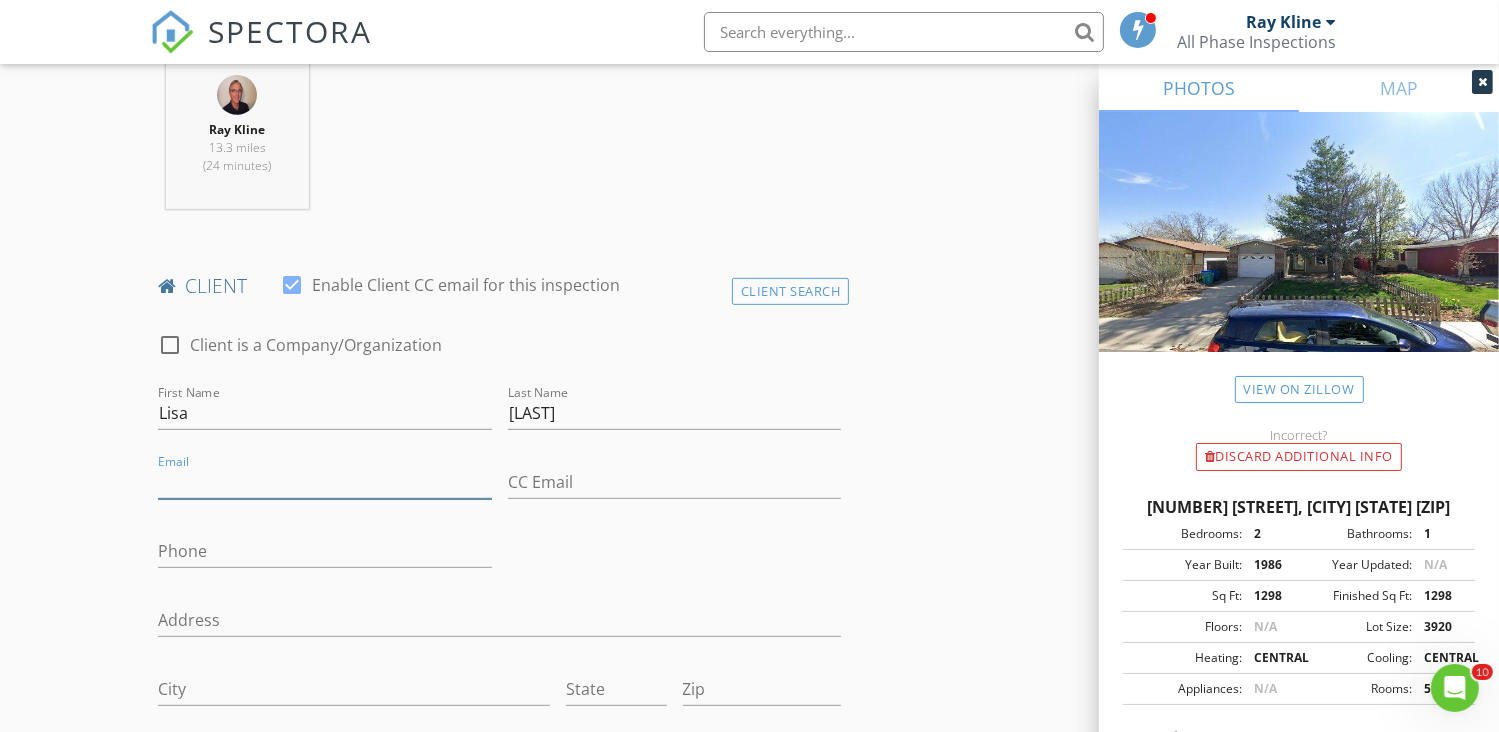 click on "Email" at bounding box center (325, 482) 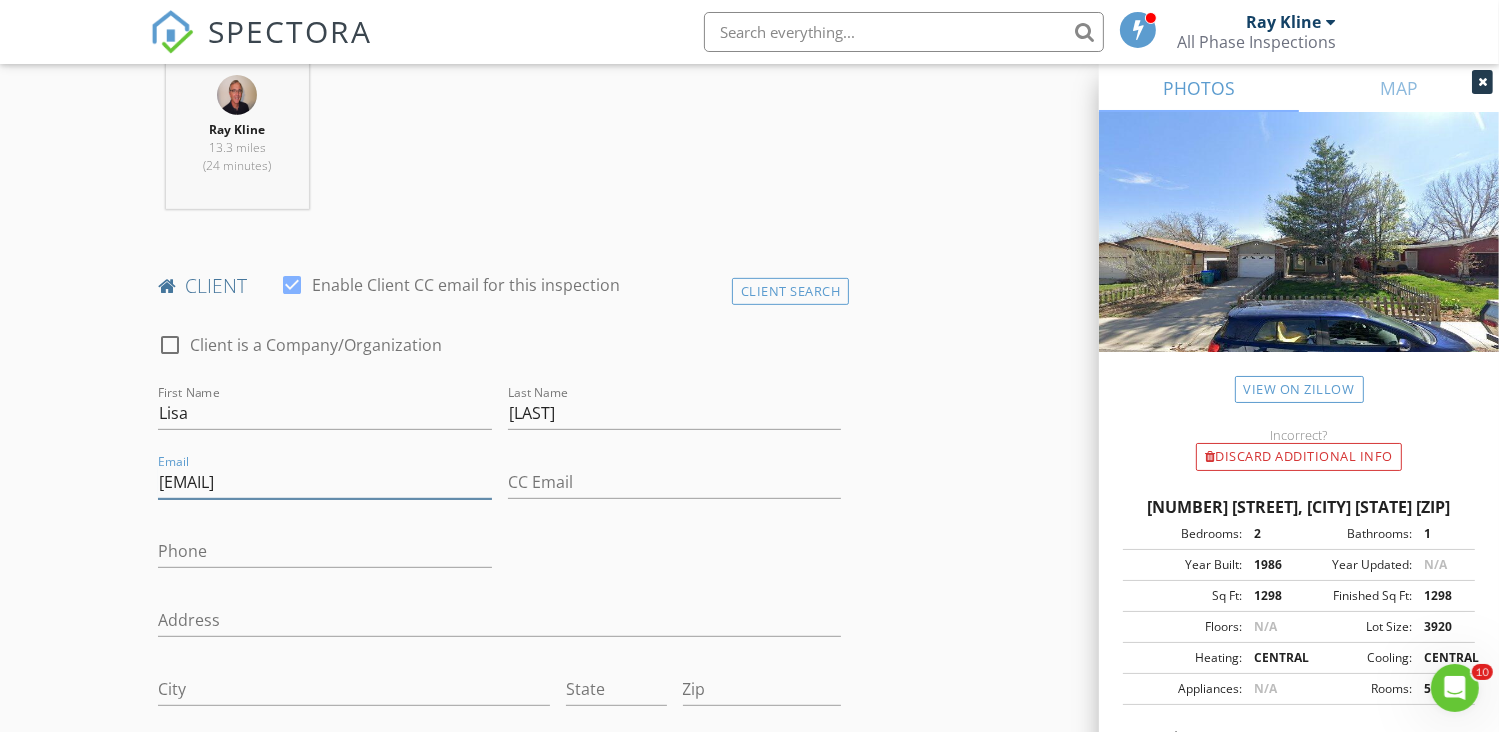 type on "[EMAIL]" 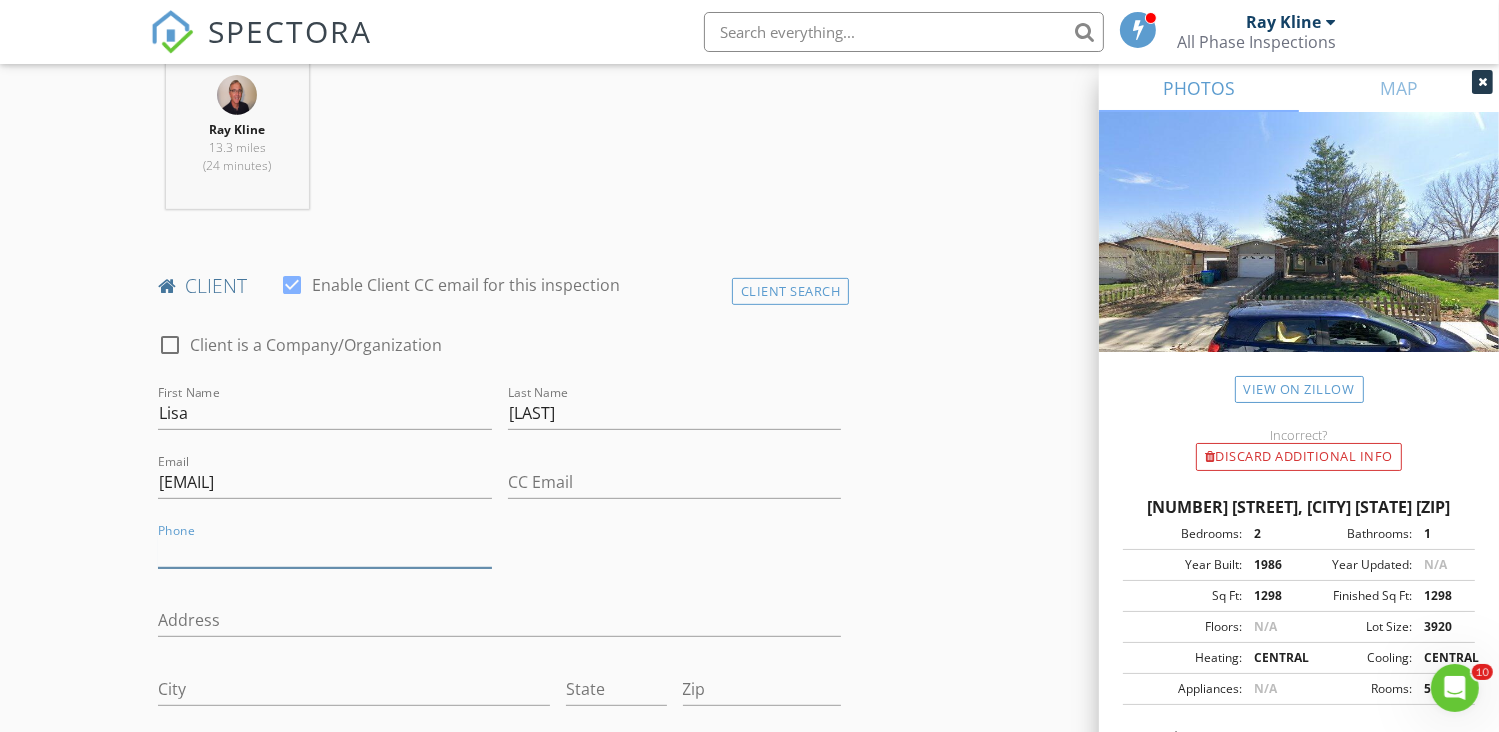 click on "Phone" at bounding box center [325, 551] 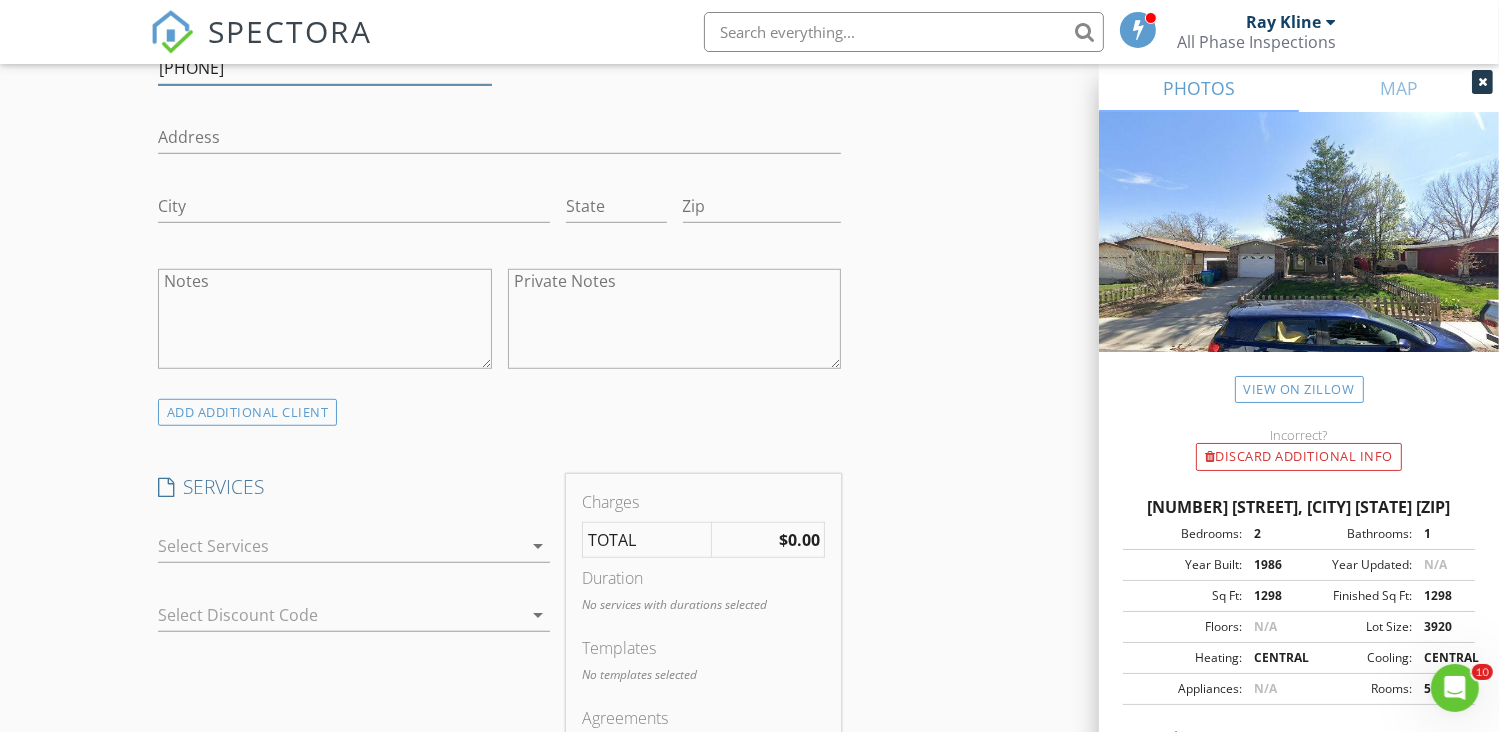 scroll, scrollTop: 1400, scrollLeft: 0, axis: vertical 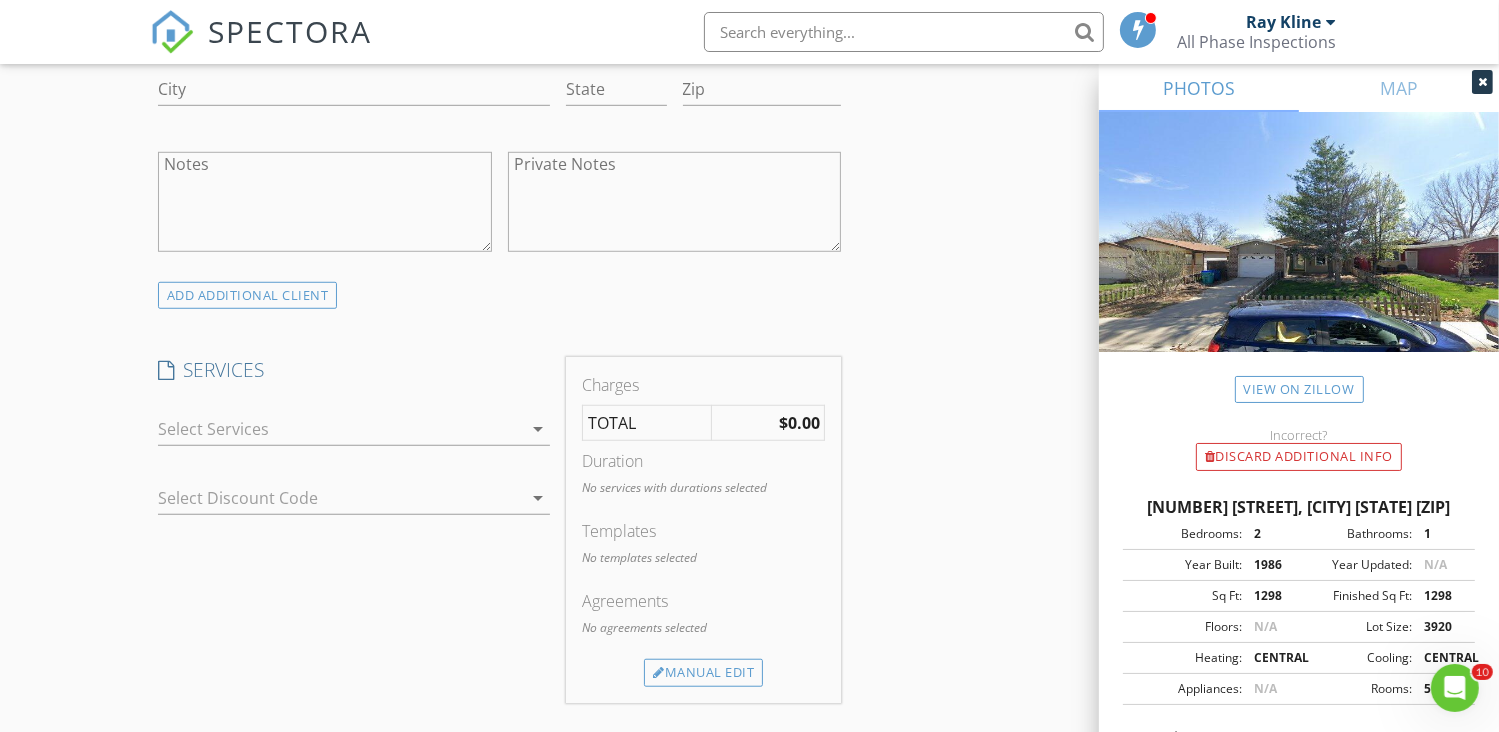 type on "[PHONE]" 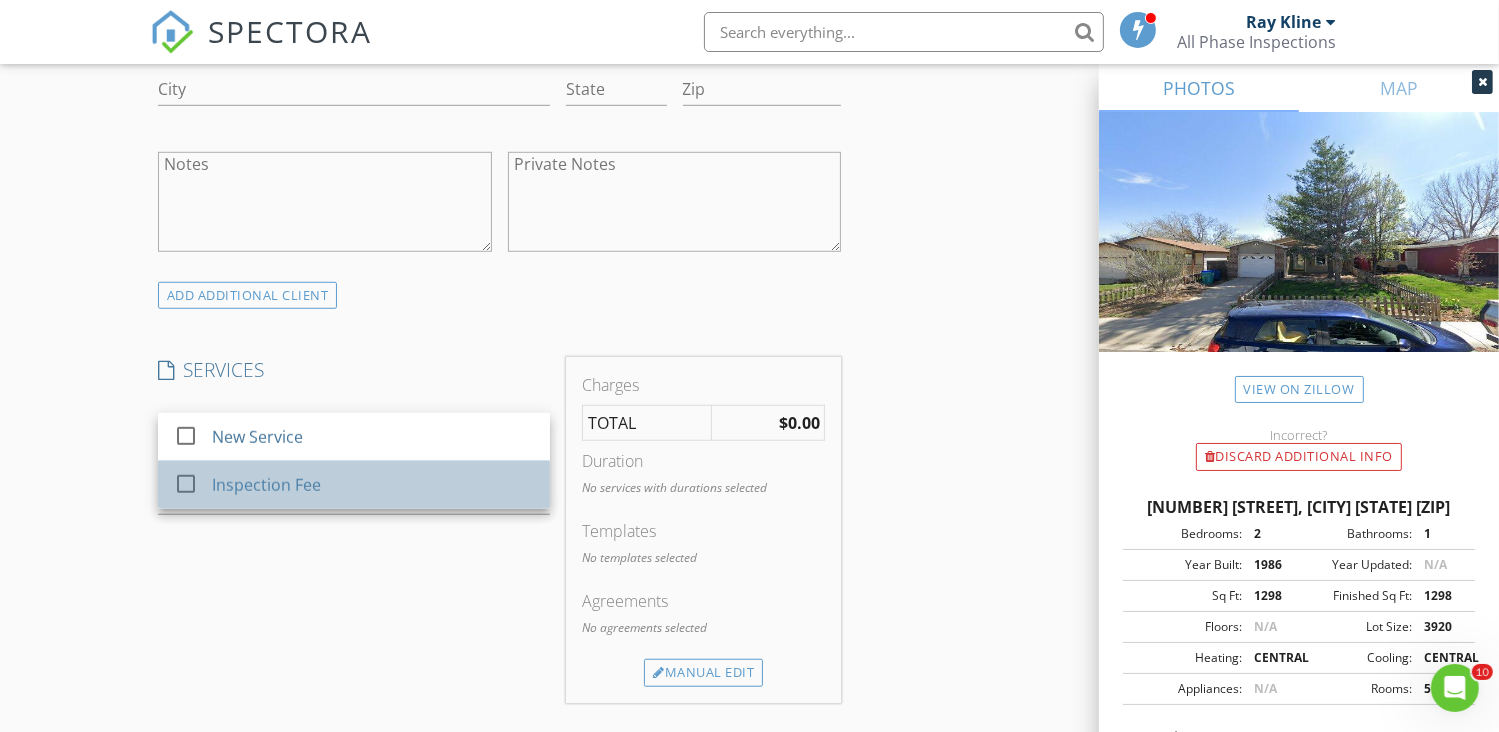 click on "Inspection Fee" at bounding box center [373, 485] 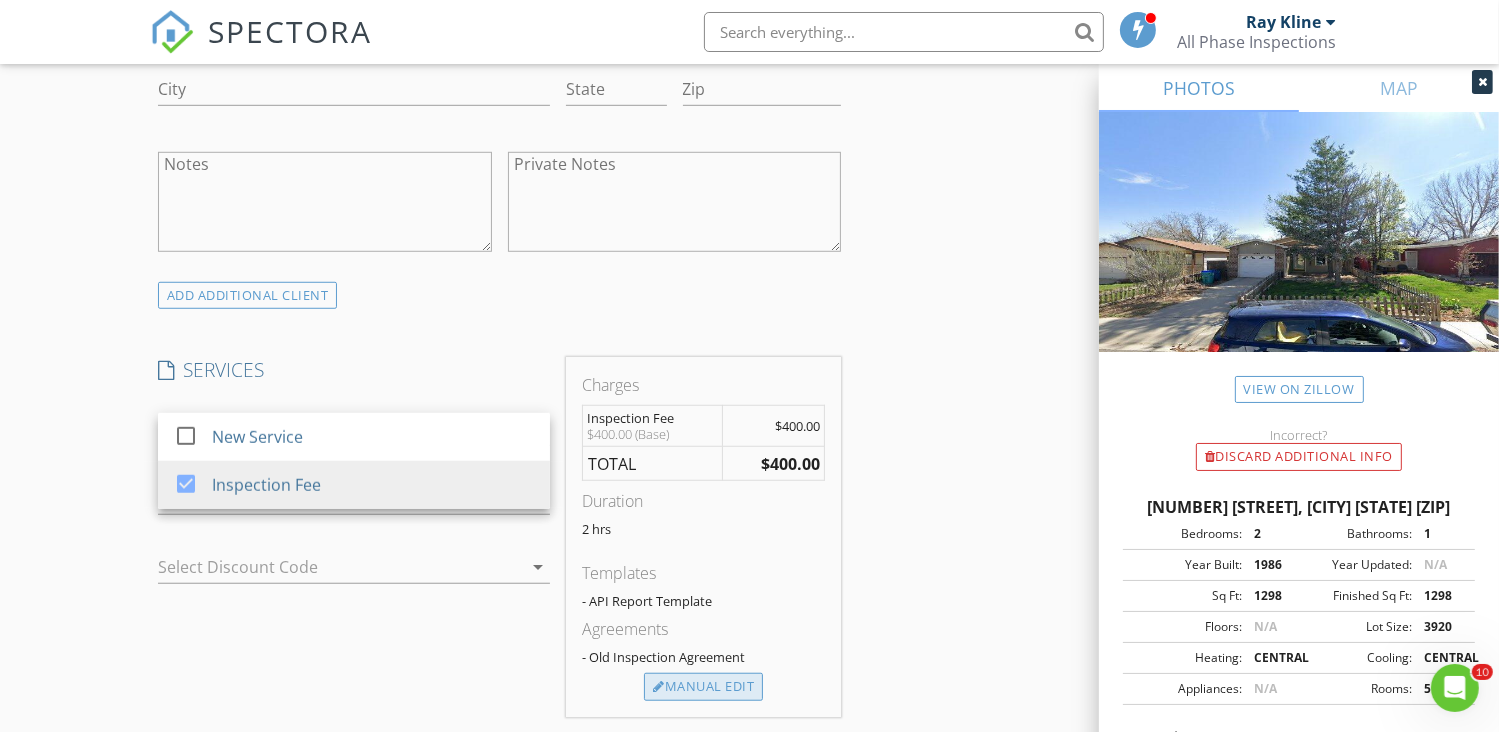 click on "Manual Edit" at bounding box center [703, 687] 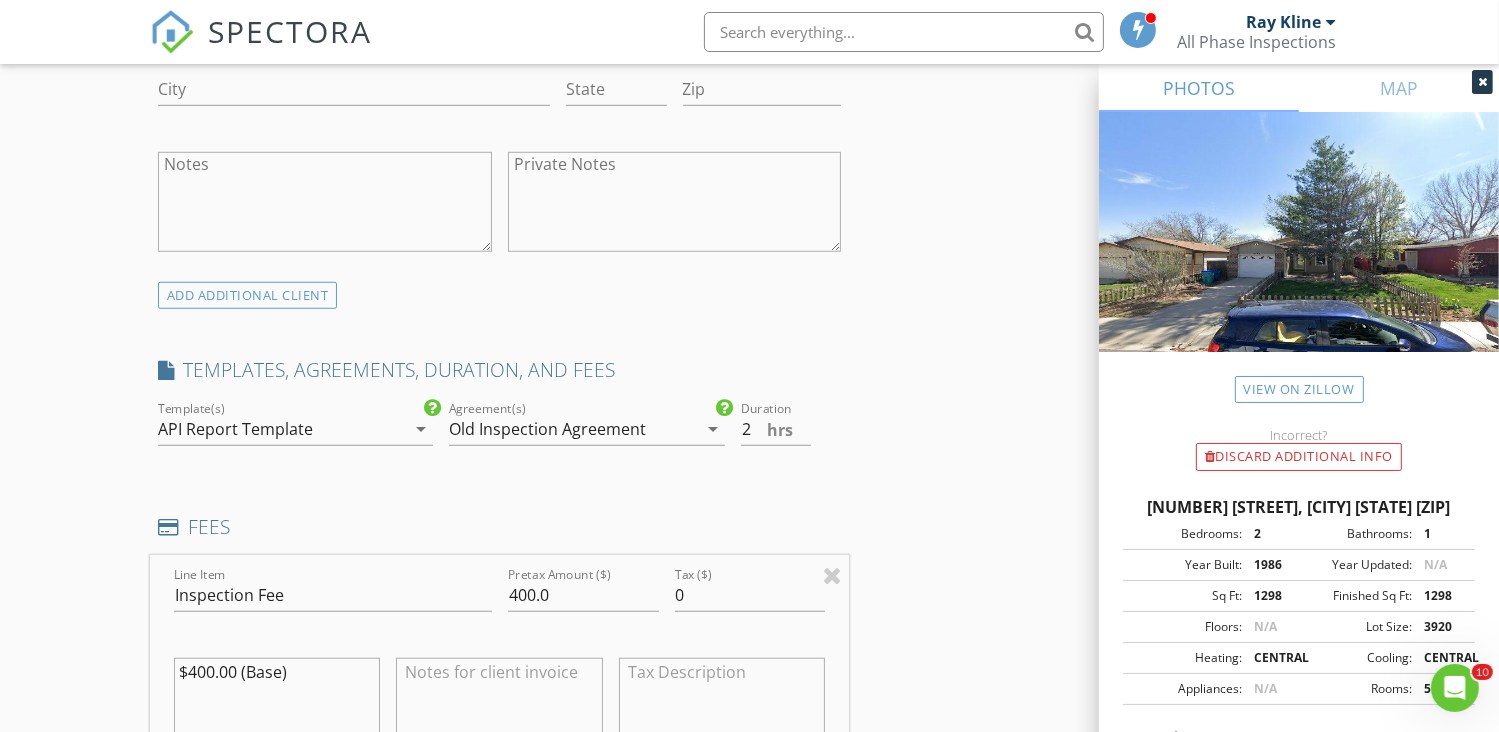click on "arrow_drop_down" at bounding box center (713, 429) 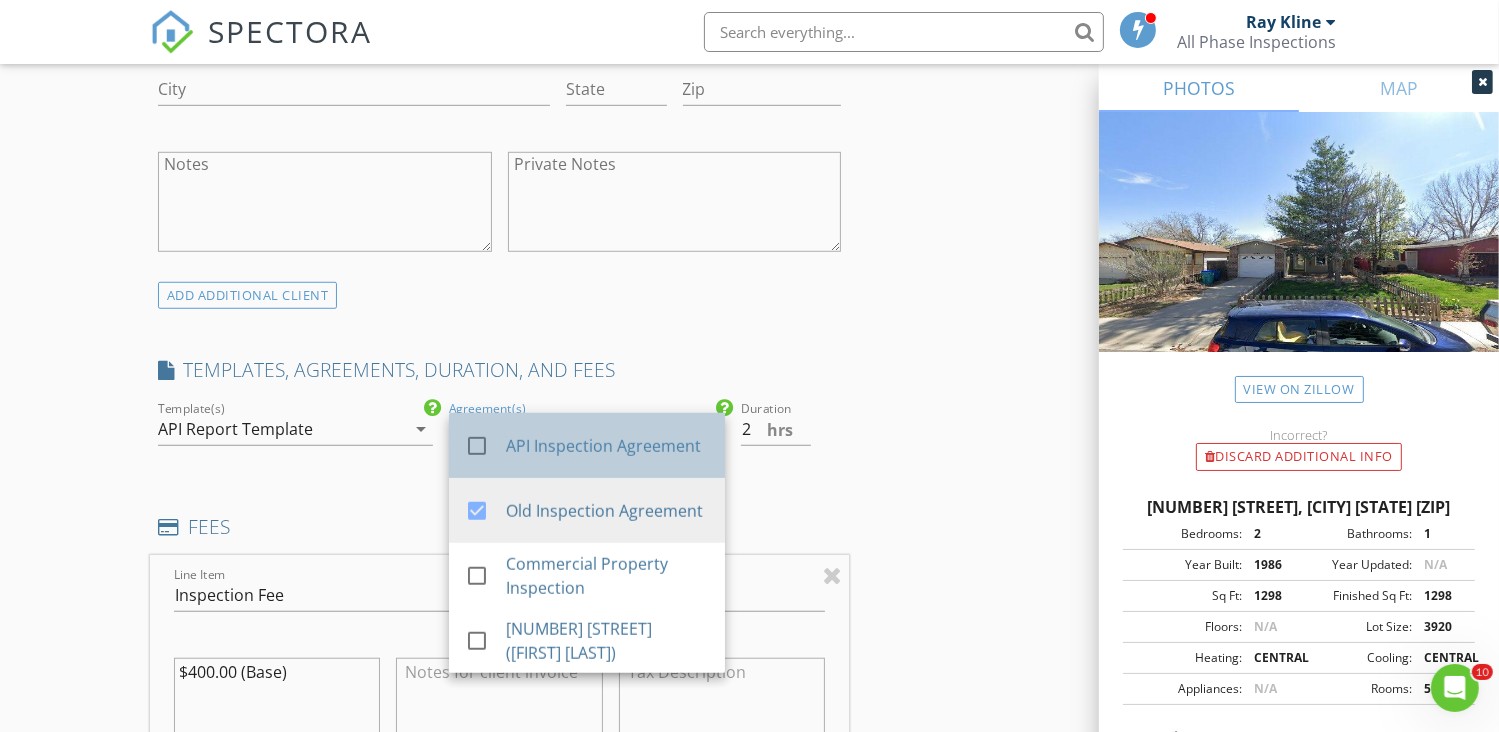 click on "check_box_outline_blank" at bounding box center [485, 446] 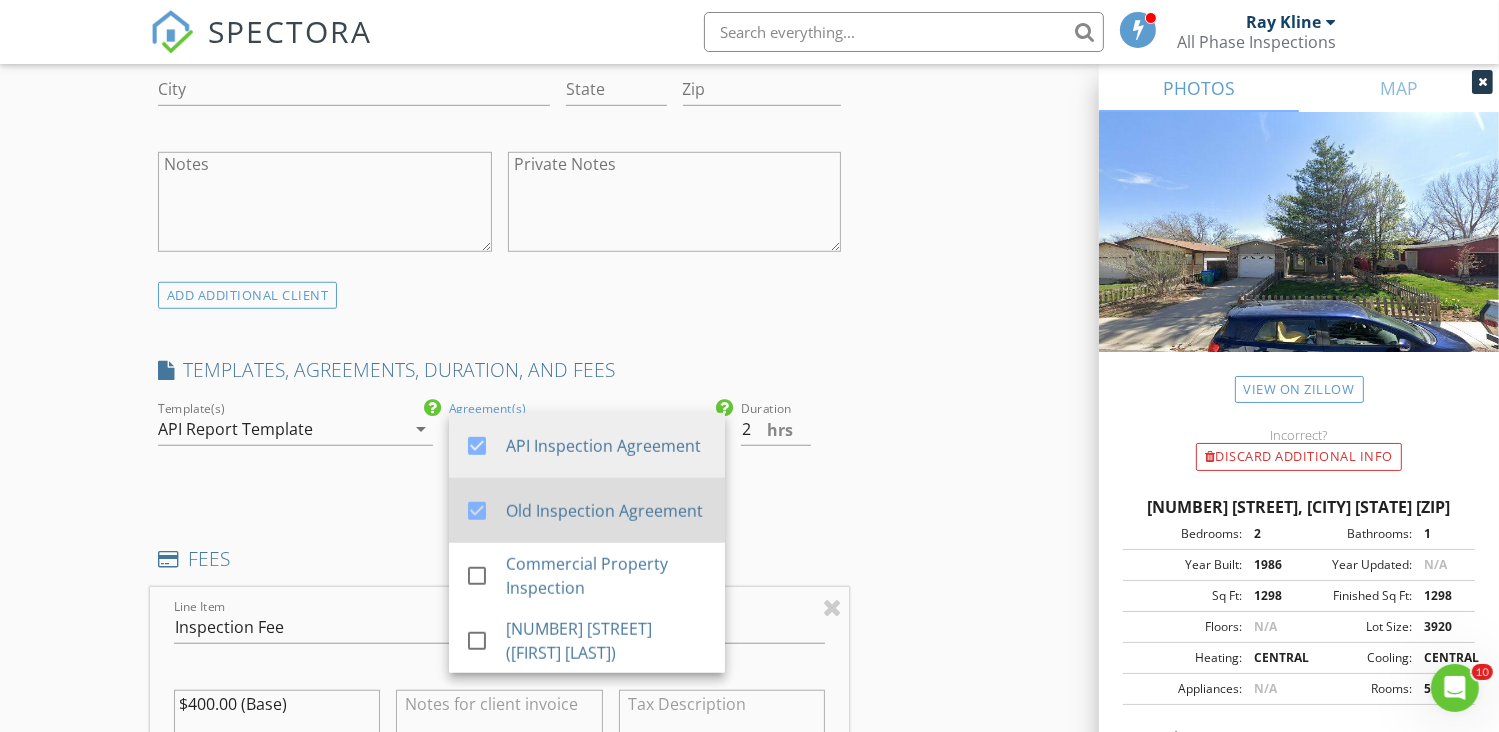 click at bounding box center [477, 511] 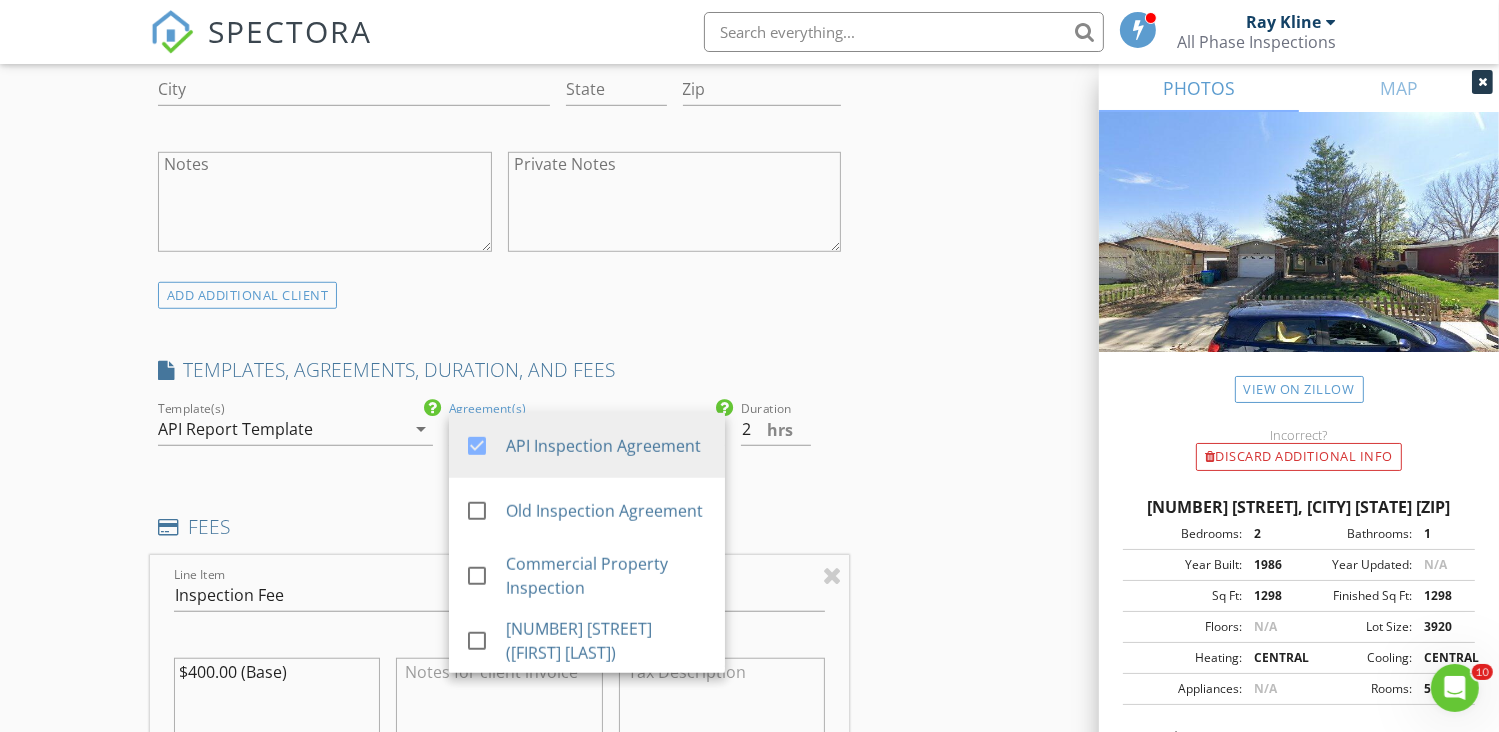 click on "INSPECTOR(S)
check_box   Ray Kline   PRIMARY   Ray Kline arrow_drop_down   check_box_outline_blank Ray Kline specifically requested
Date/Time
08/06/2025 9:00 AM
Location
Address Search       Address 3702 Dalton Dr   Unit   City Fort Collins   State CO   Zip 80526   County Larimer     Square Feet 1298   Year Built 1986   Foundation arrow_drop_down     Ray Kline     13.3 miles     (24 minutes)
client
check_box Enable Client CC email for this inspection   Client Search     check_box_outline_blank Client is a Company/Organization     First Name Lisa   Last Name Shuffield   Email bluearctic98@outlook.com   CC Email   Phone 469-879-8990   Address   City   State   Zip       Notes   Private Notes
ADD ADDITIONAL client
SERVICES
check_box_outline_blank   New Service   check_box" at bounding box center [749, 760] 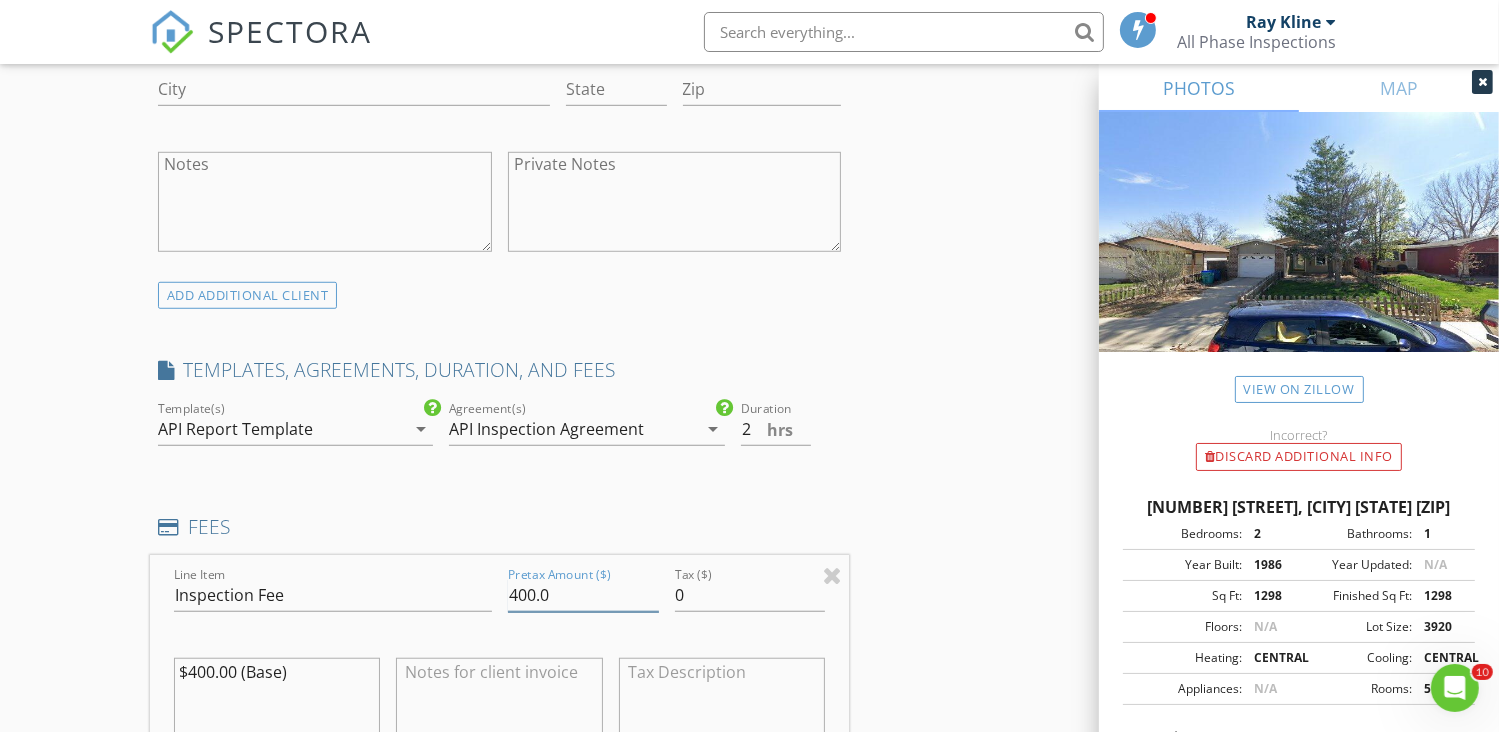 click on "400.0" at bounding box center [583, 595] 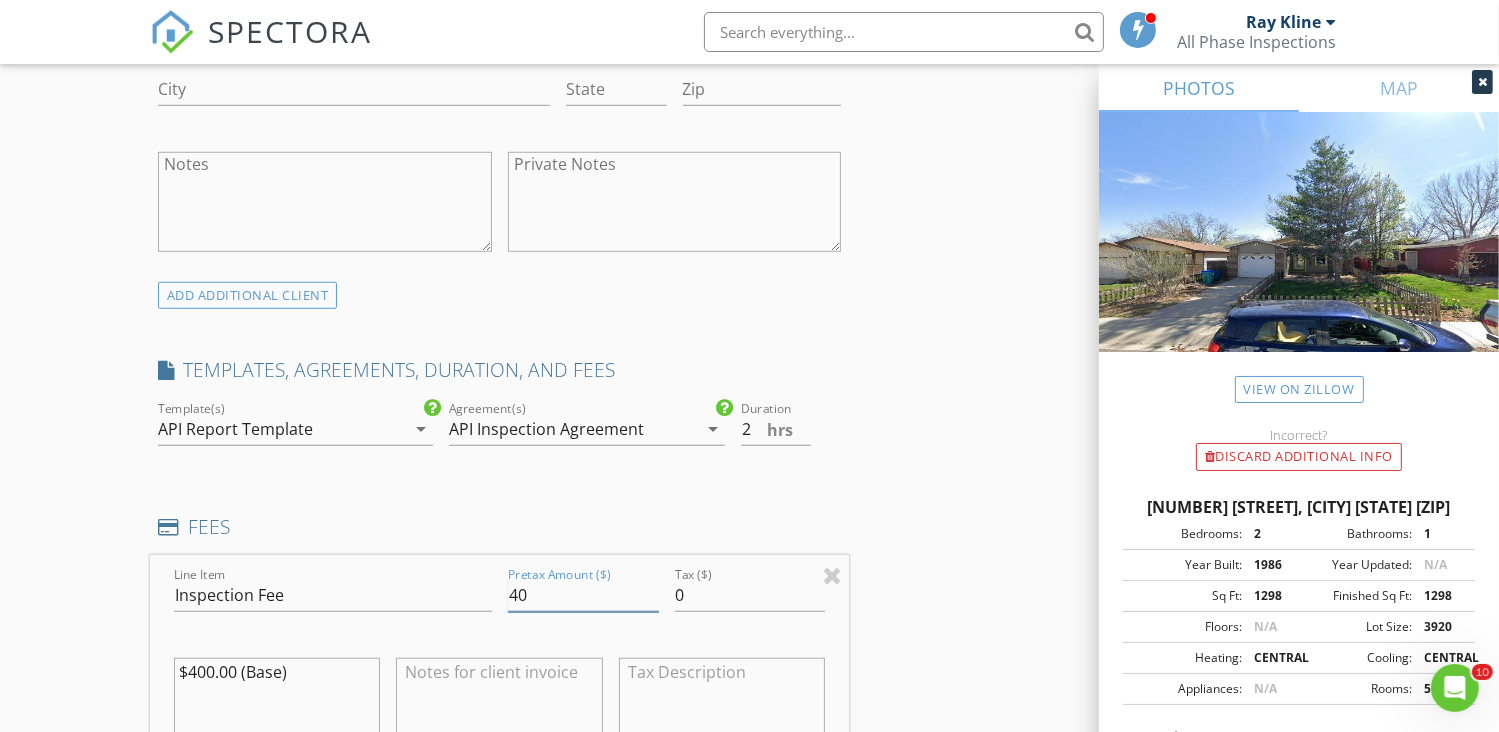 type on "4" 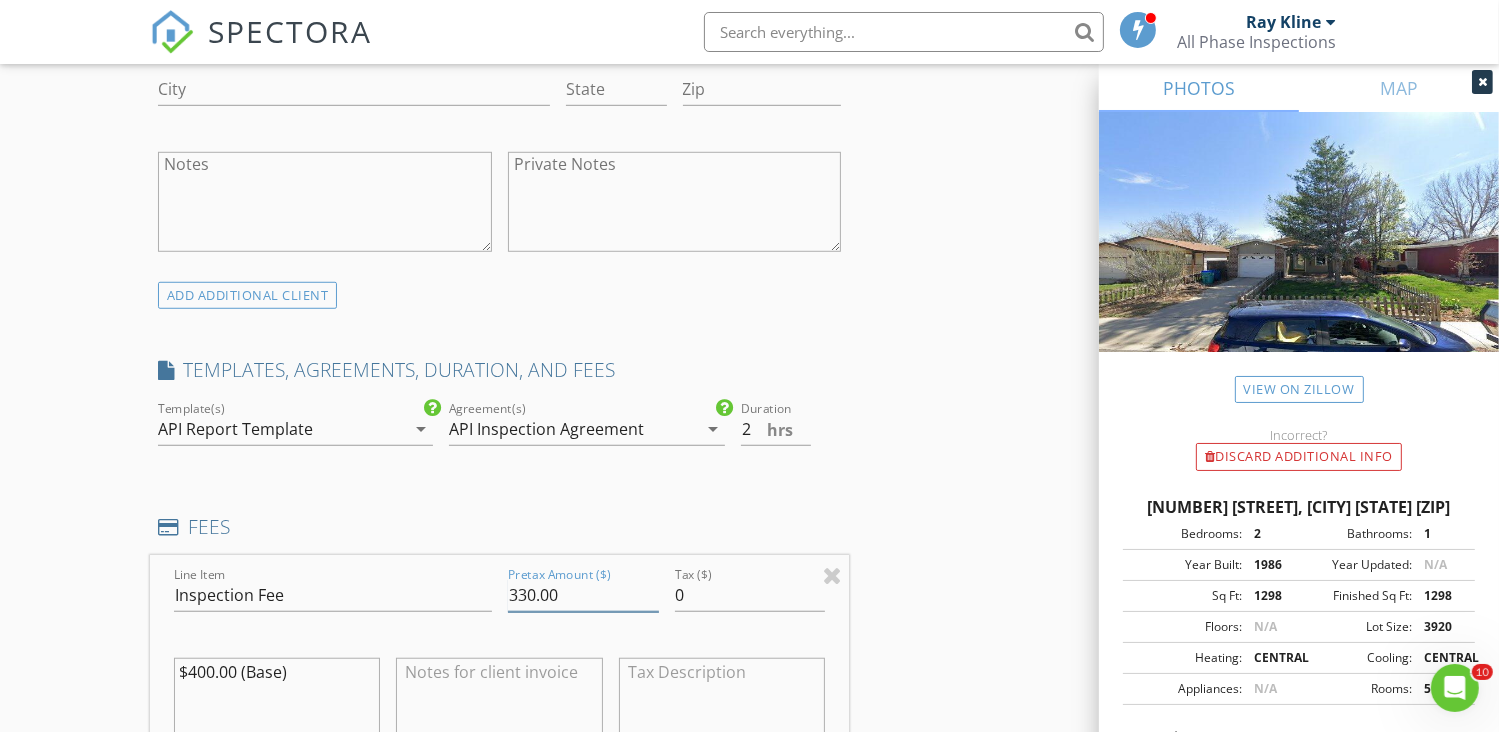 type on "330.00" 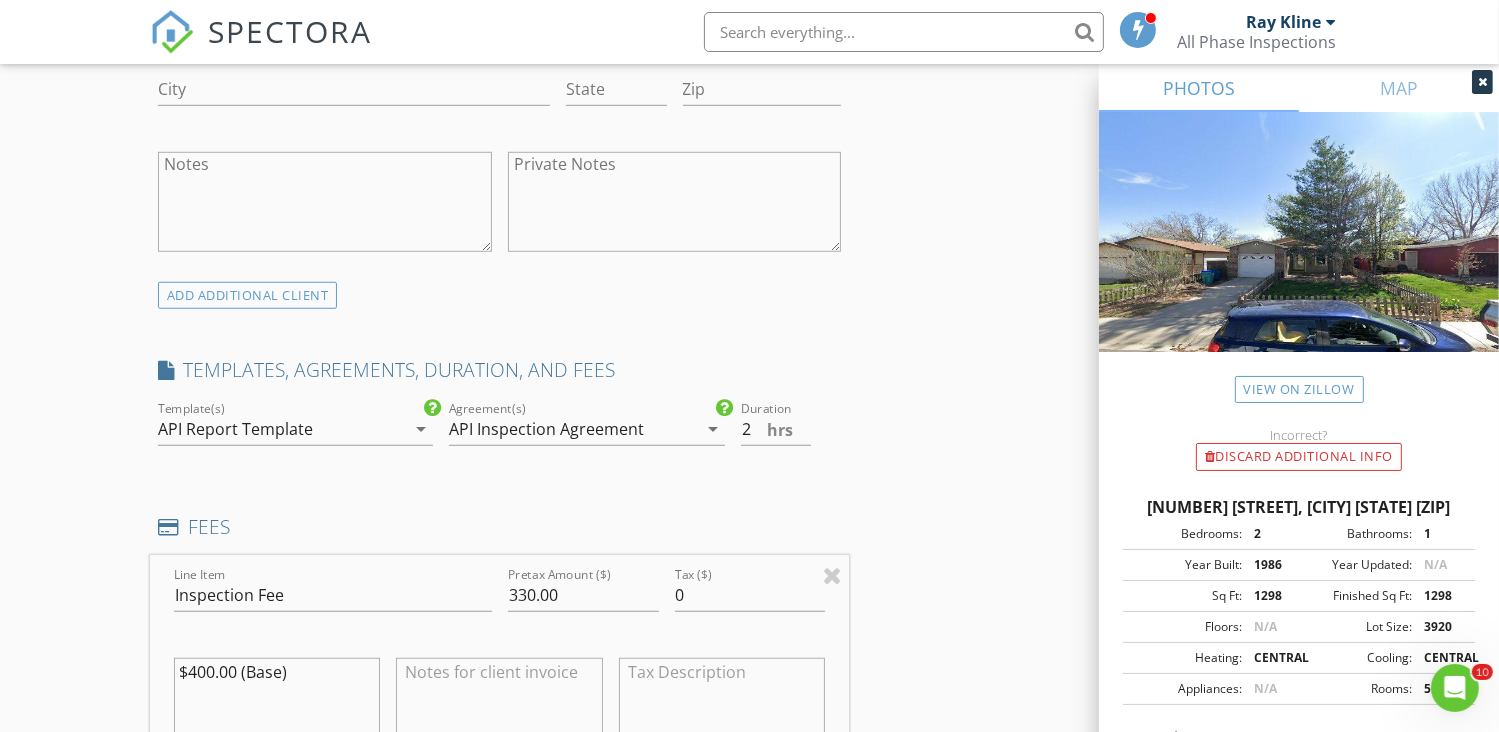 click on "$400.00 (Base)" at bounding box center [277, 708] 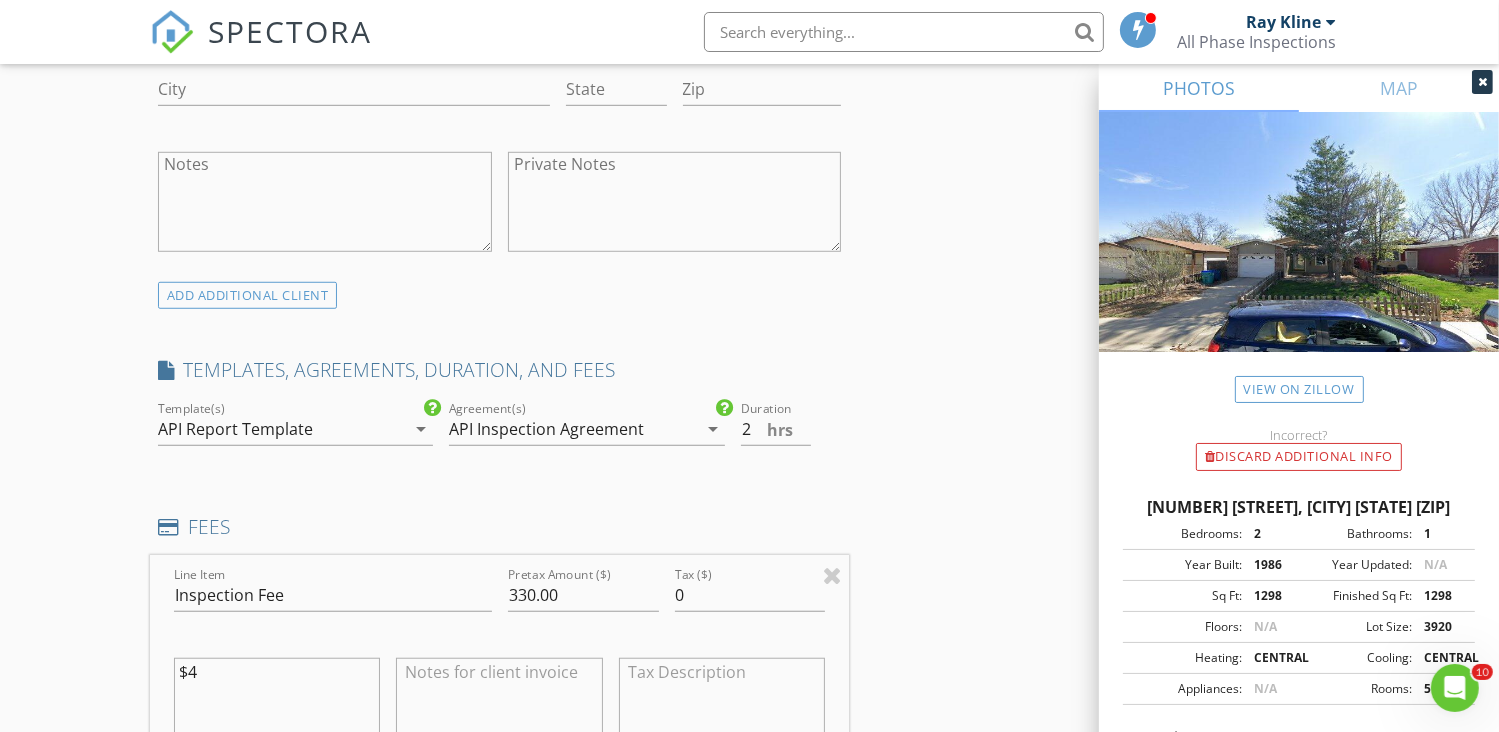 type on "$" 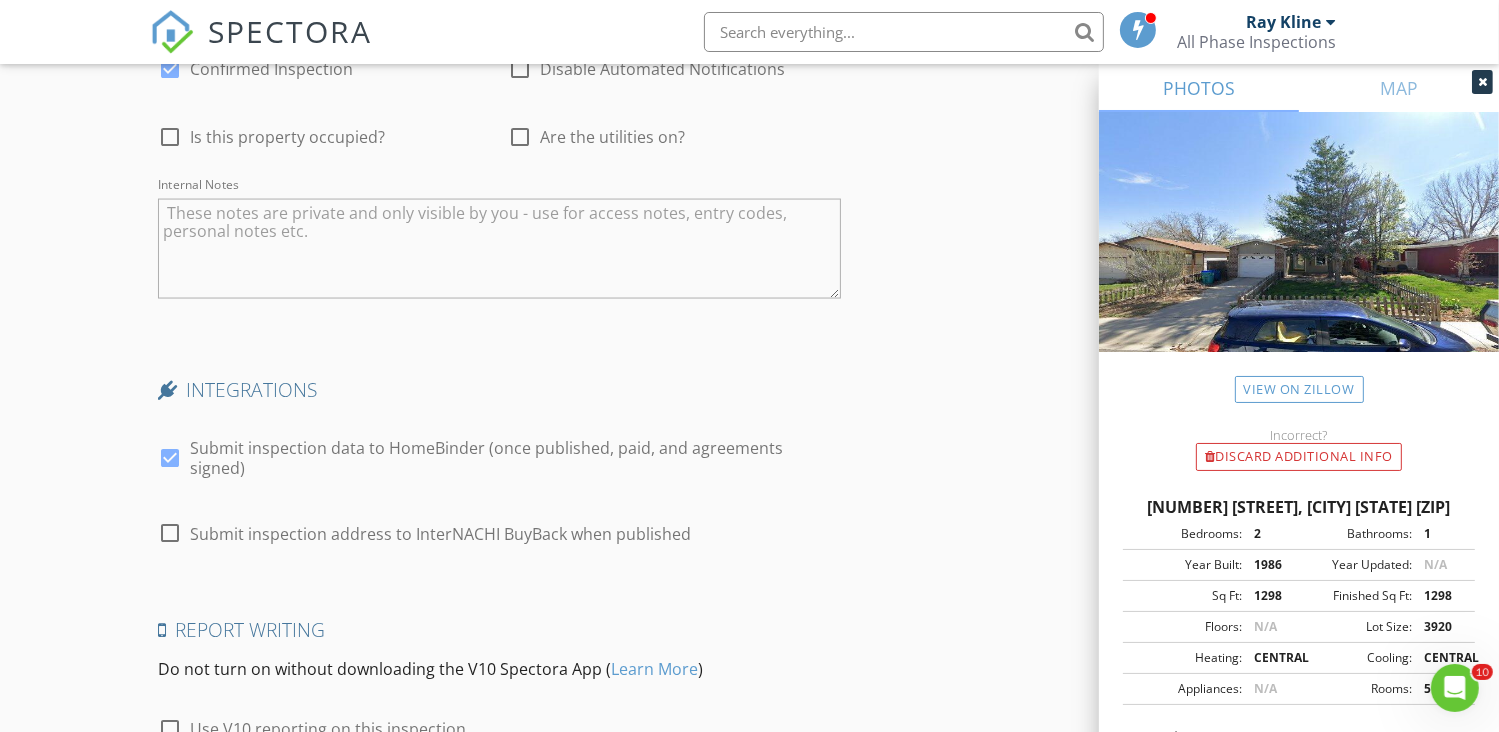 scroll, scrollTop: 3383, scrollLeft: 0, axis: vertical 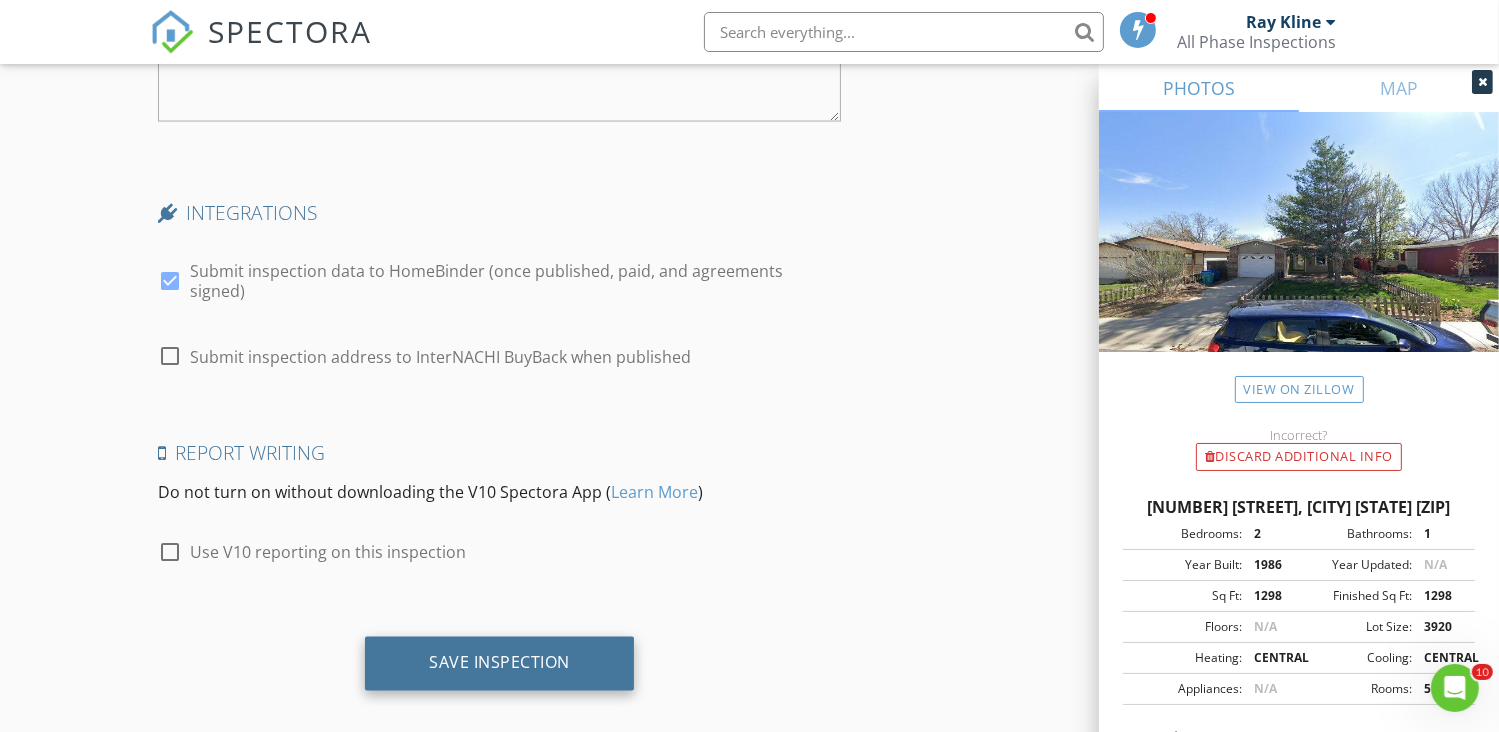 type 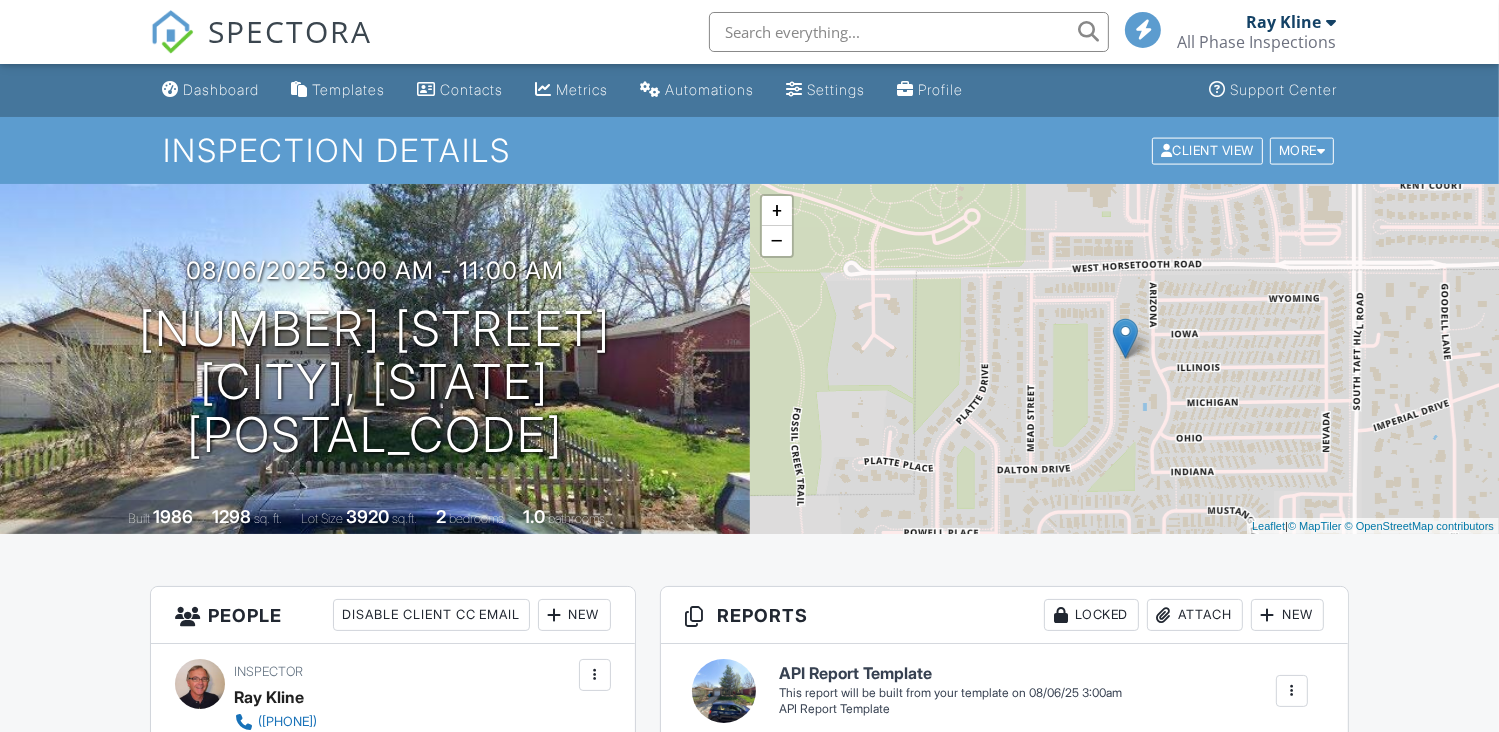 scroll, scrollTop: 240, scrollLeft: 0, axis: vertical 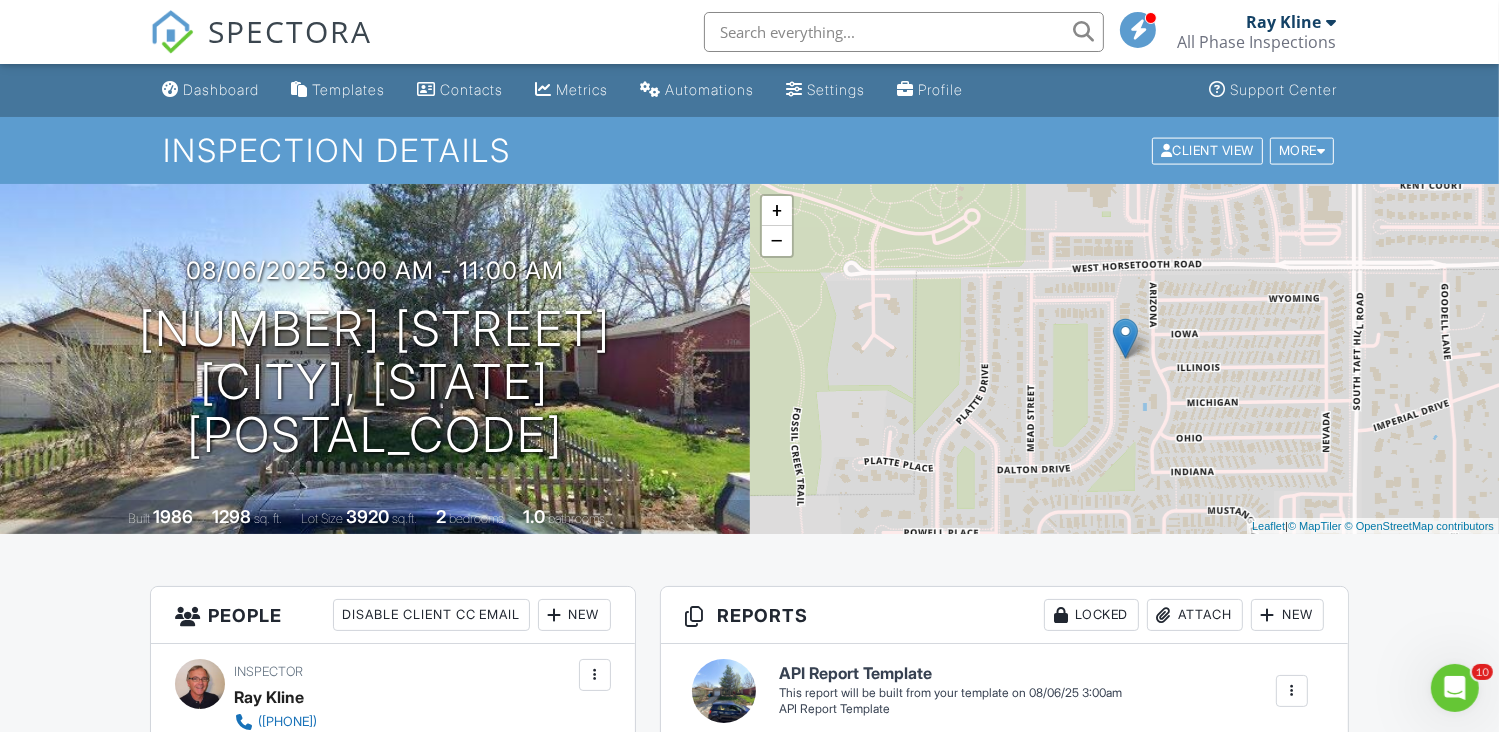 click on "[FIRST] [LAST]
All Phase Inspections" at bounding box center [1256, 32] 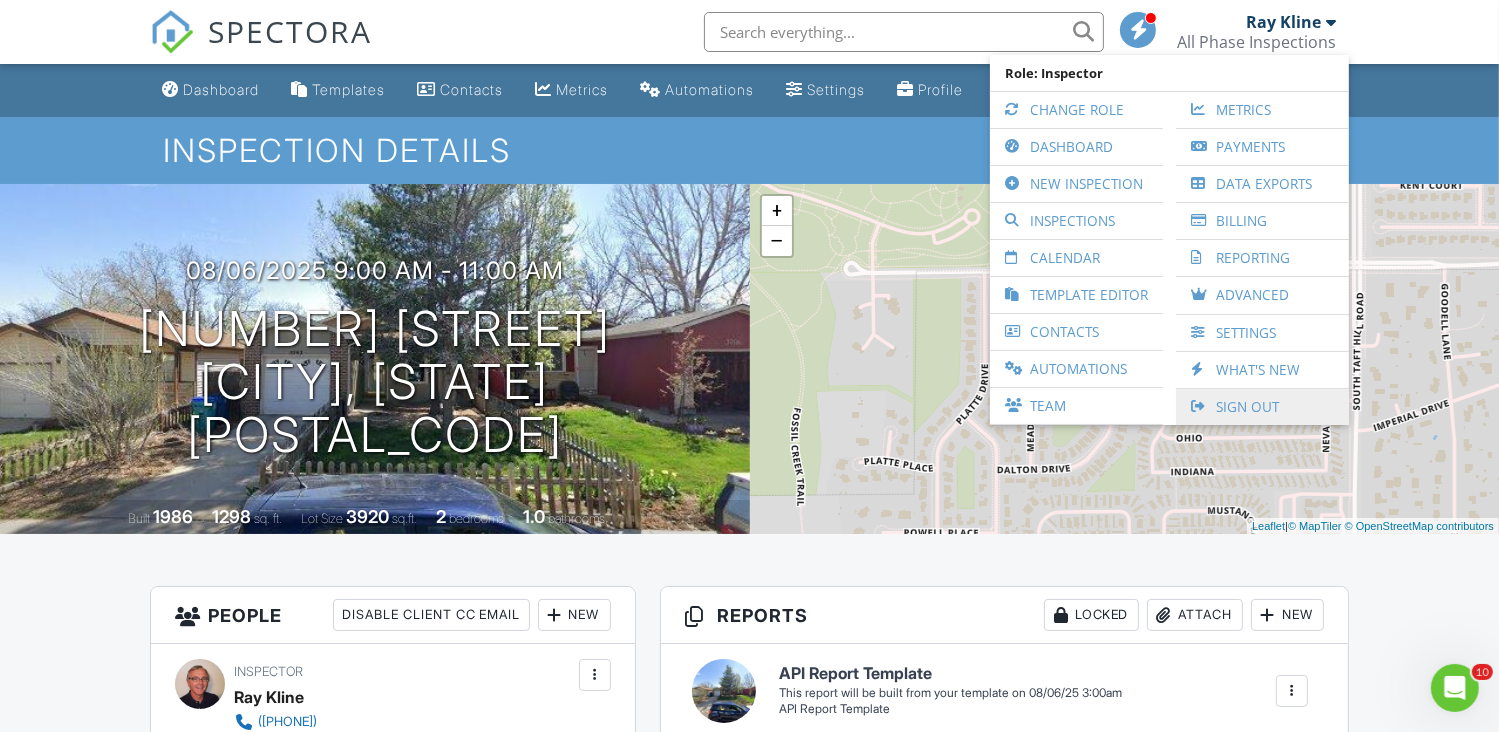 click on "Sign Out" at bounding box center (1262, 407) 